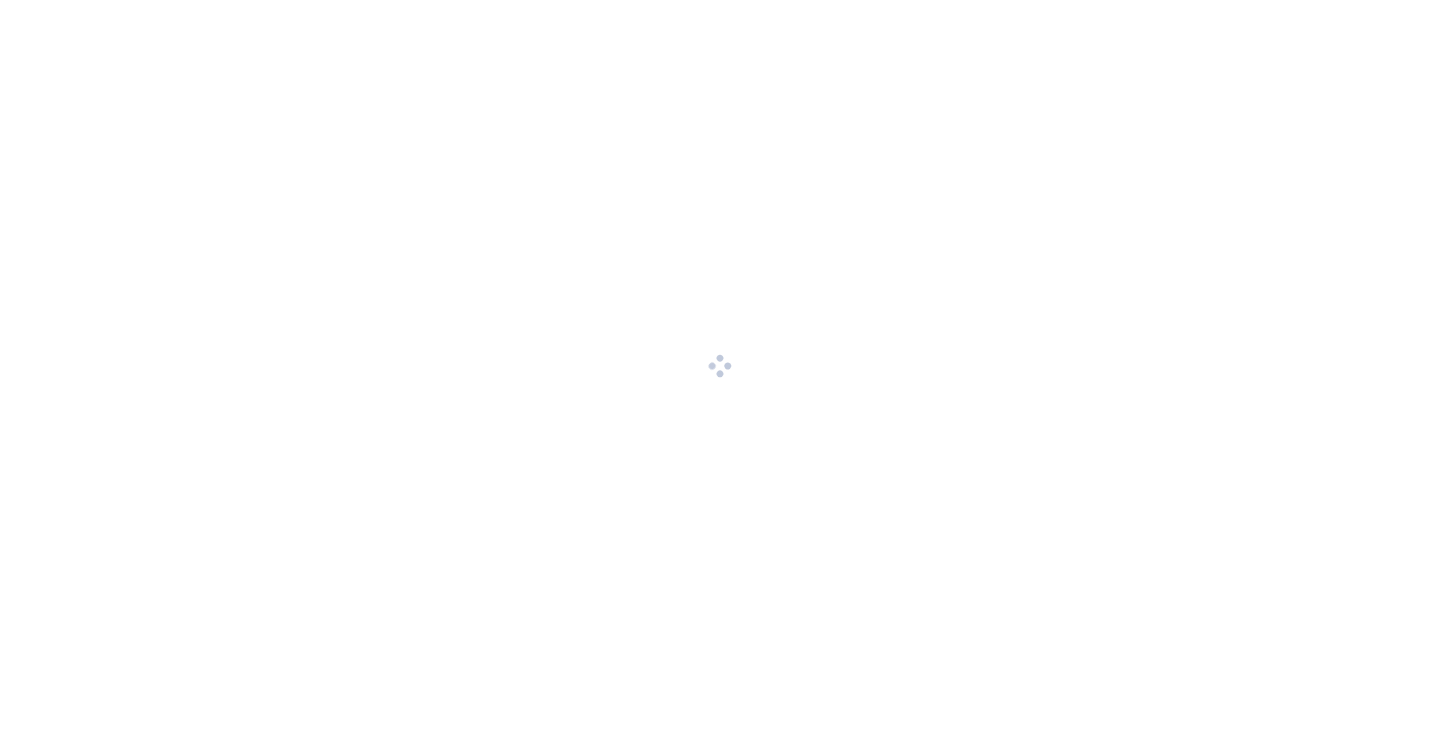 scroll, scrollTop: 0, scrollLeft: 0, axis: both 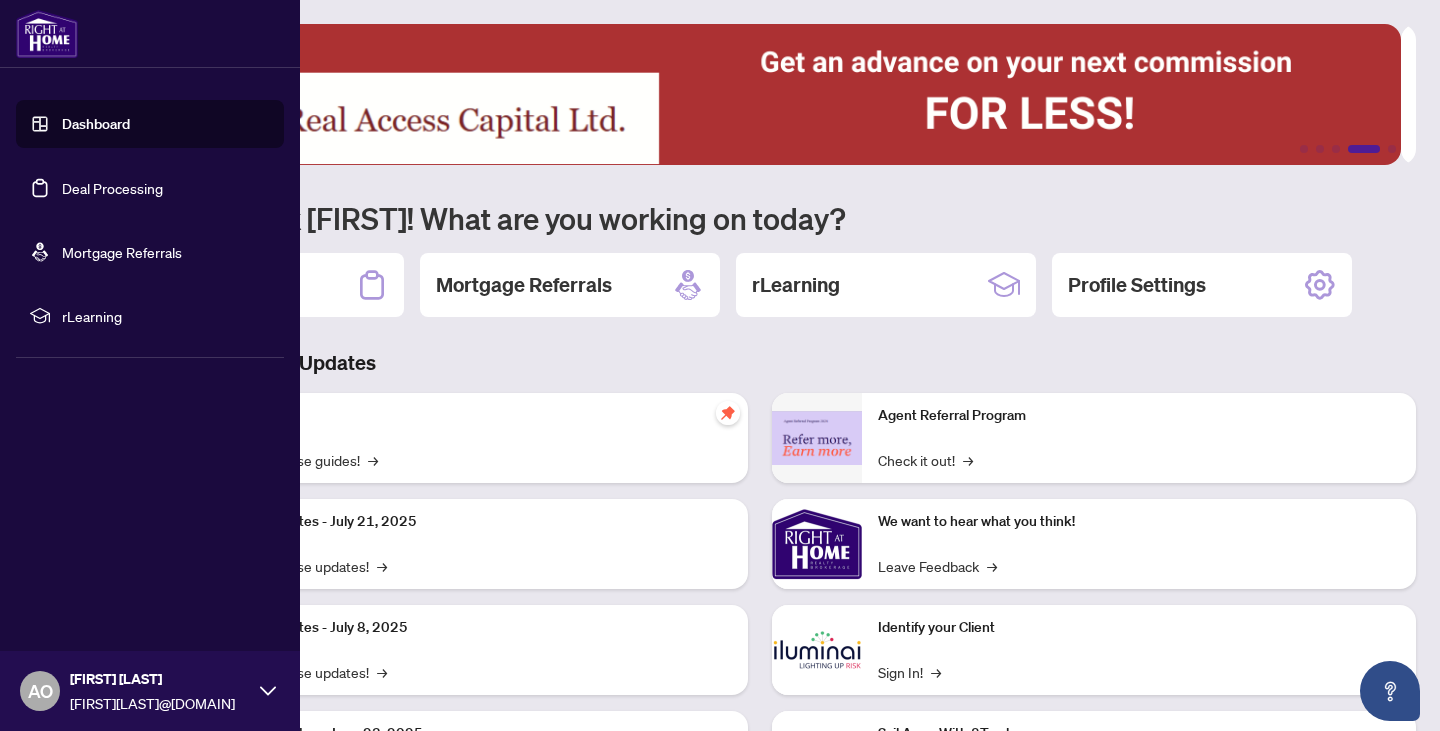 click on "Dashboard" at bounding box center [96, 124] 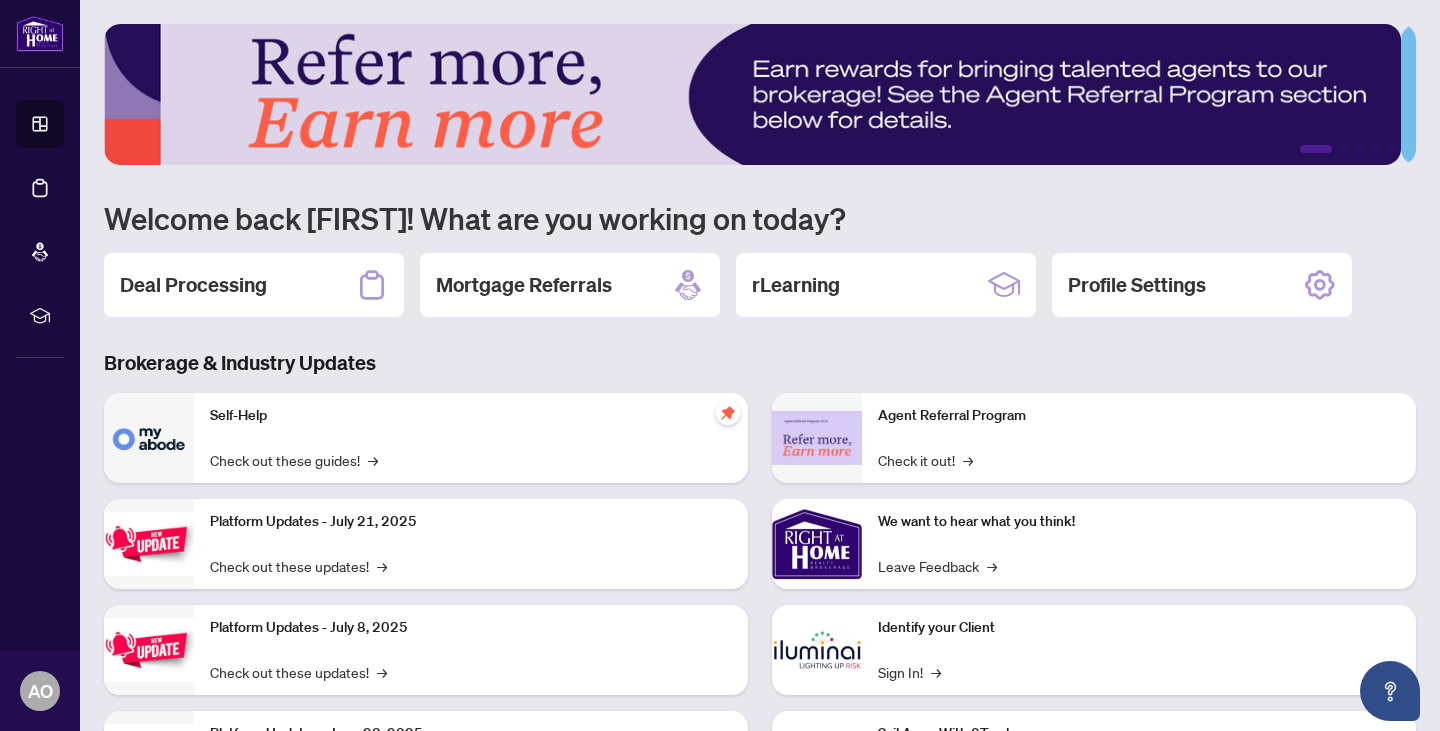 scroll, scrollTop: 122, scrollLeft: 0, axis: vertical 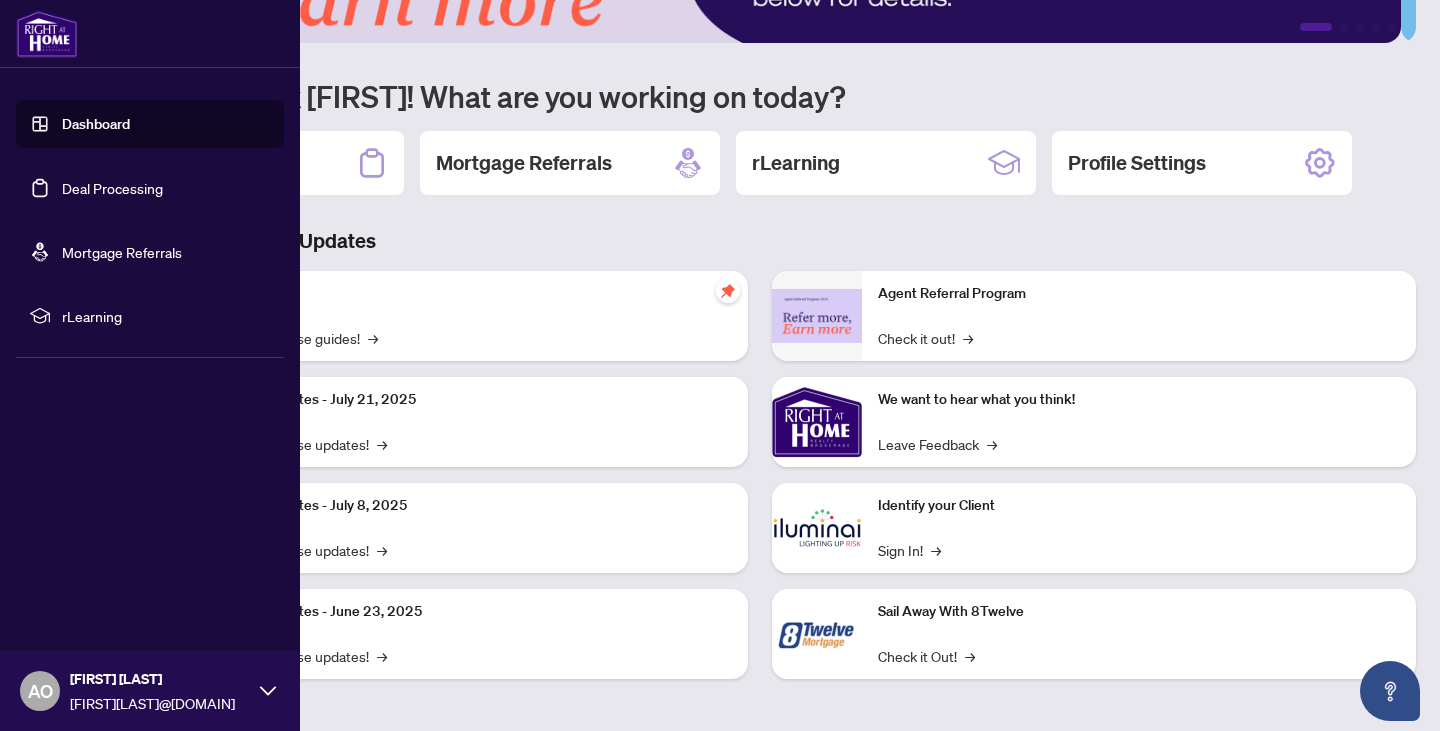 click on "Deal Processing" at bounding box center (112, 188) 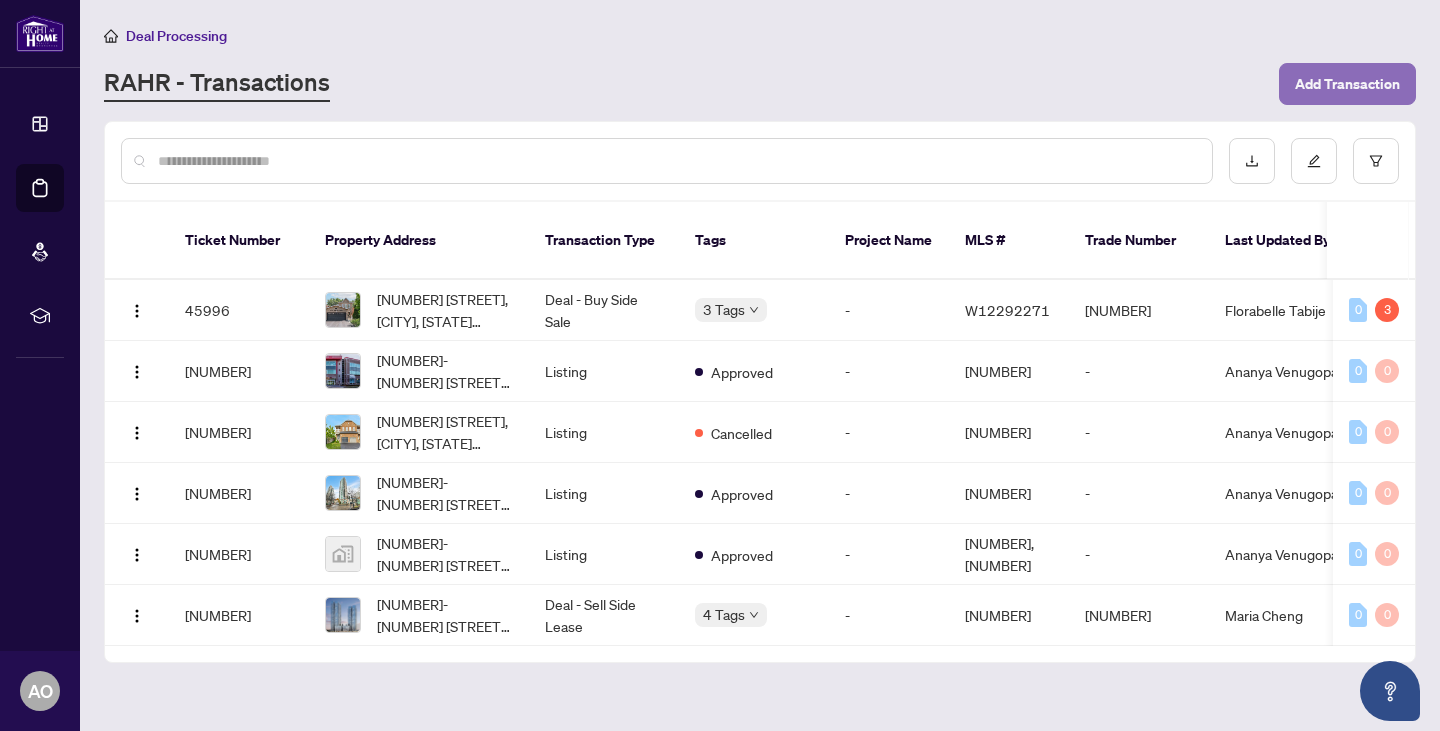 click on "Add Transaction" at bounding box center [1347, 84] 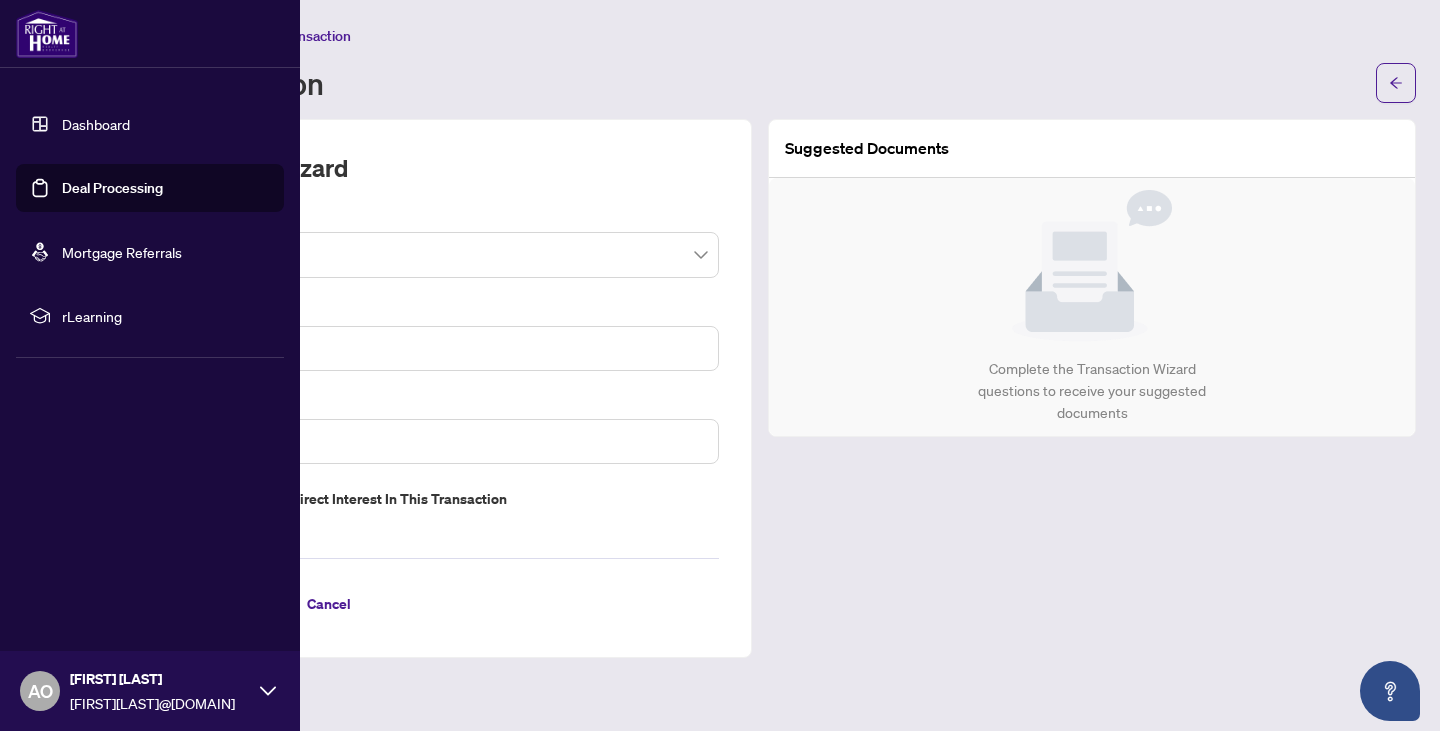click on "Deal Processing" at bounding box center [112, 188] 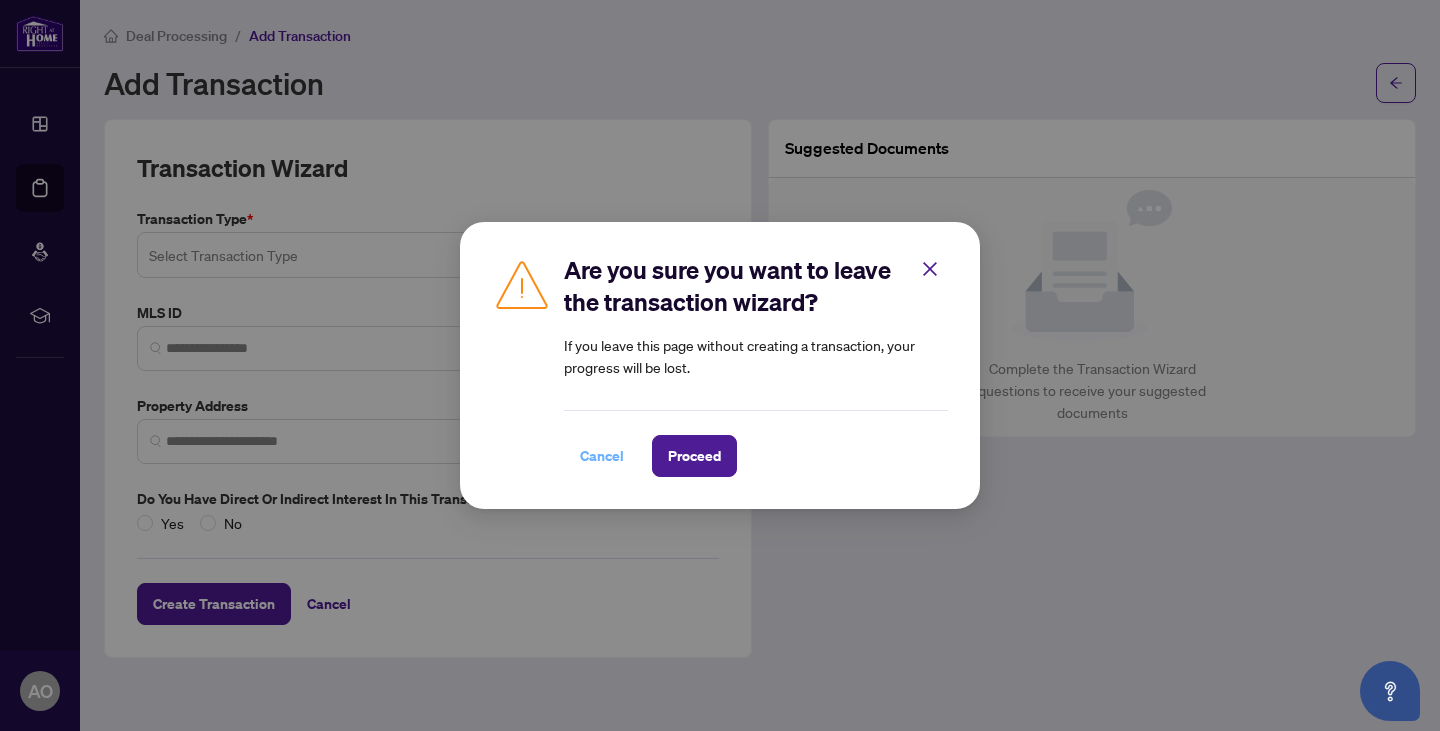 click on "Cancel" at bounding box center (602, 456) 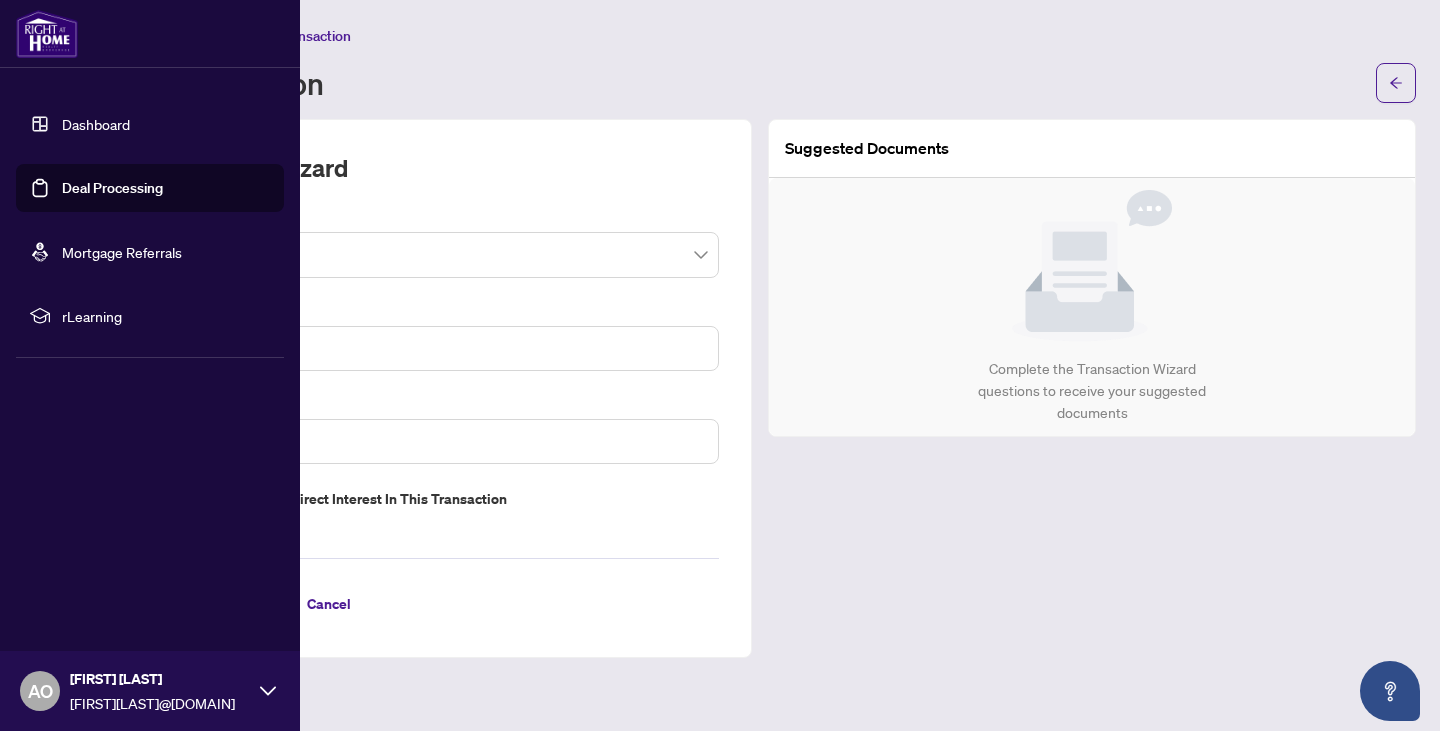 click on "Deal Processing" at bounding box center (112, 188) 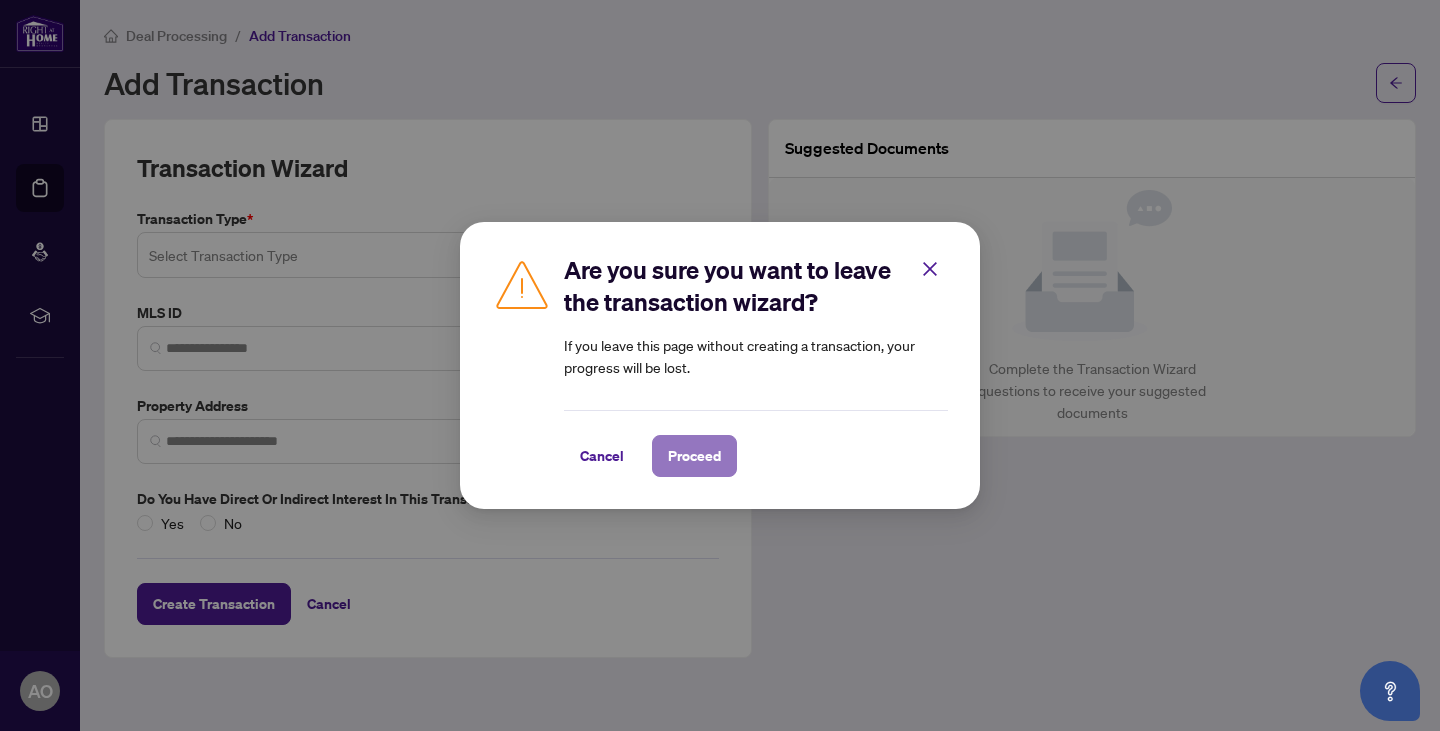 click on "Proceed" at bounding box center (694, 456) 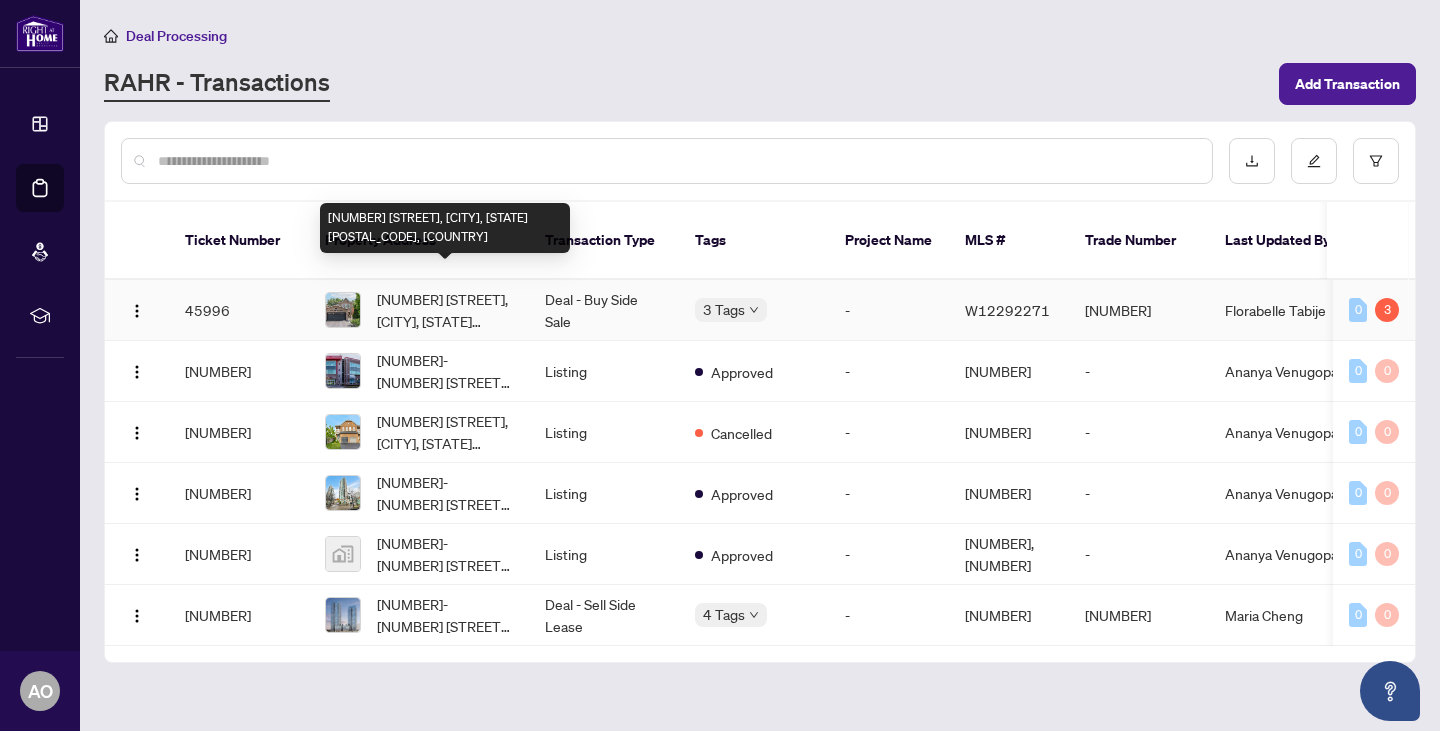 click on "[NUMBER] [STREET], [CITY], [STATE] [POSTAL_CODE], [COUNTRY]" at bounding box center (445, 310) 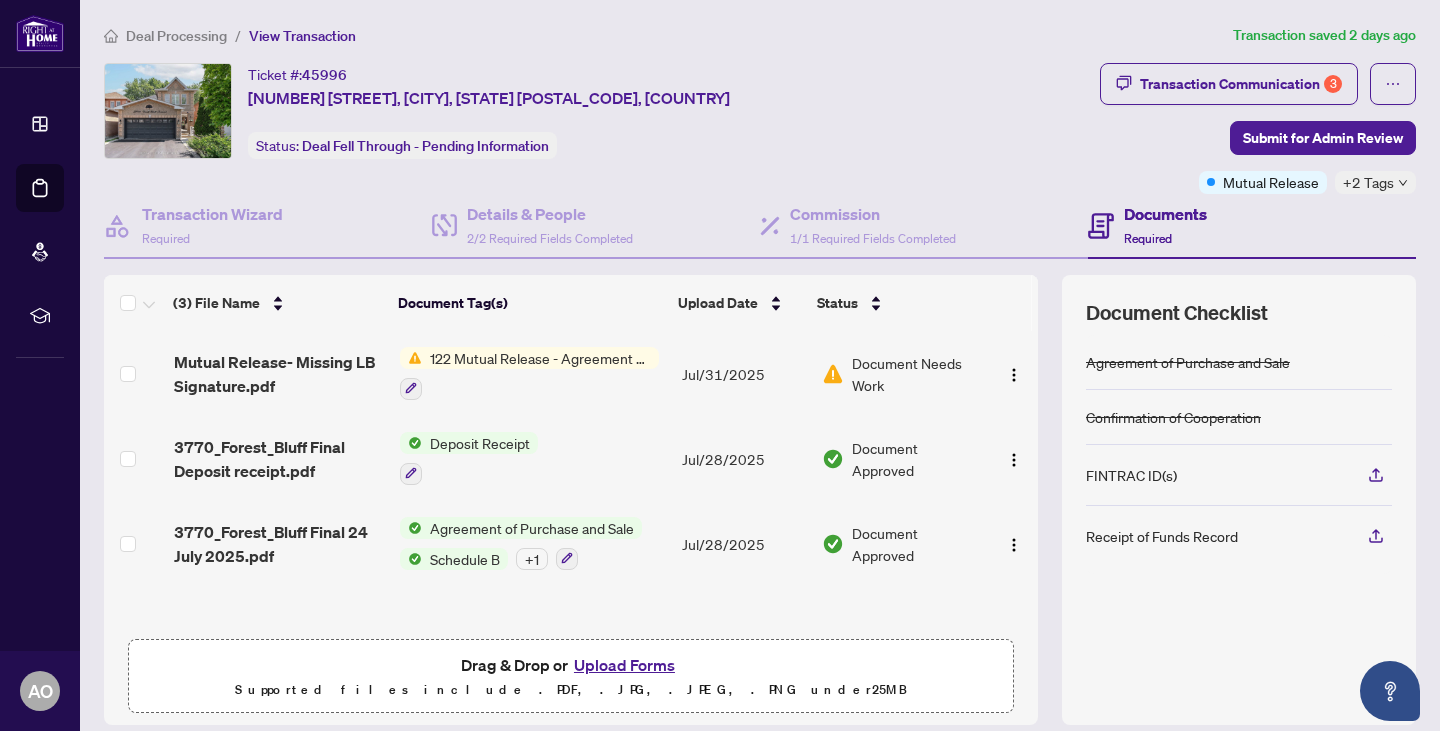 scroll, scrollTop: 1, scrollLeft: 0, axis: vertical 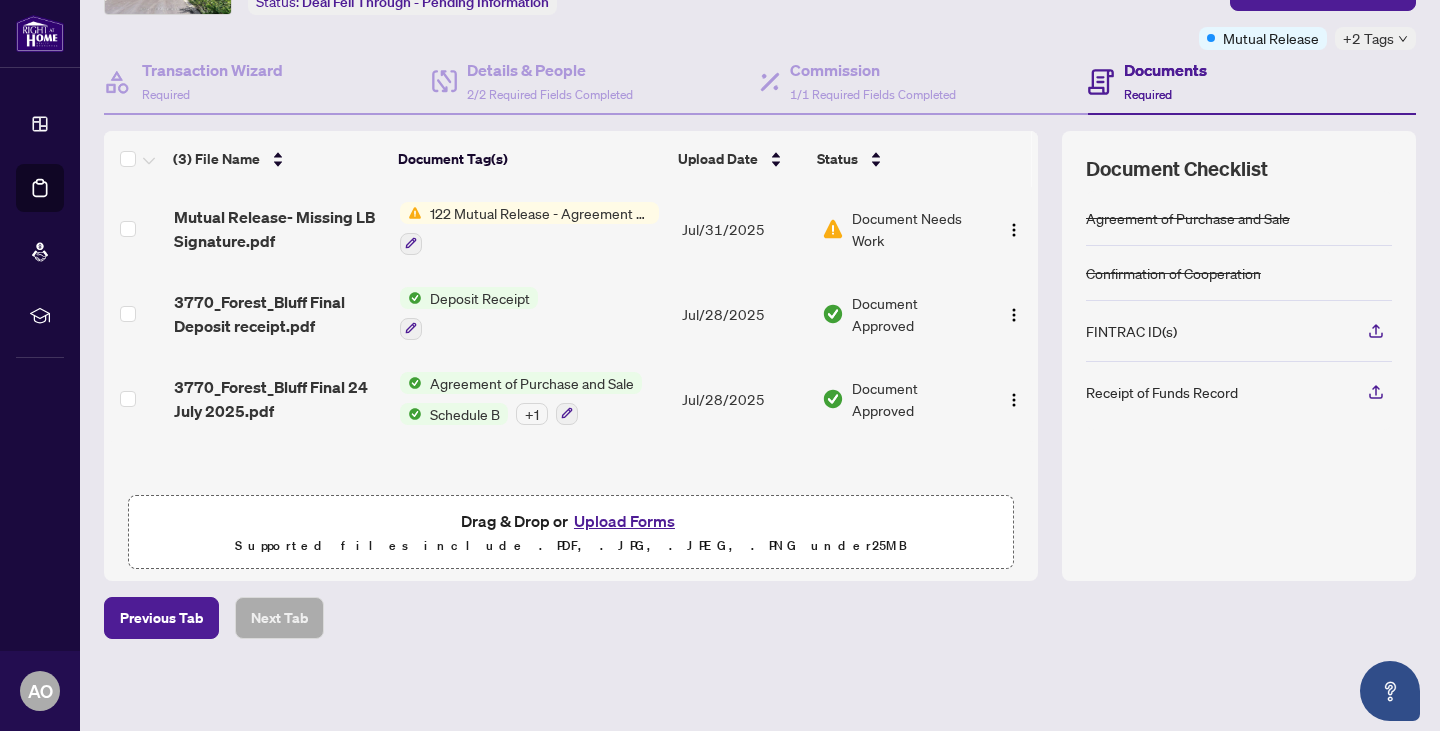 click on "Upload Forms" at bounding box center [624, 521] 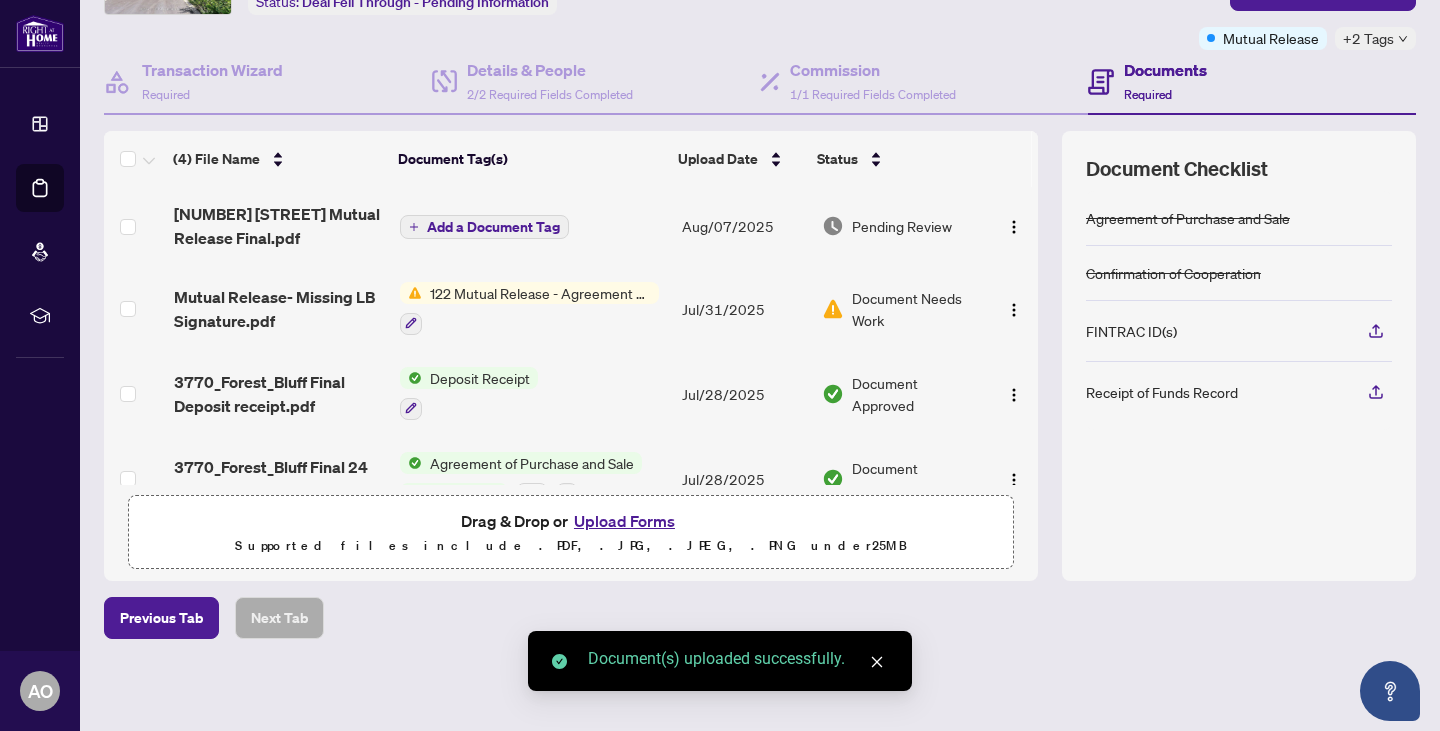 scroll, scrollTop: 0, scrollLeft: 0, axis: both 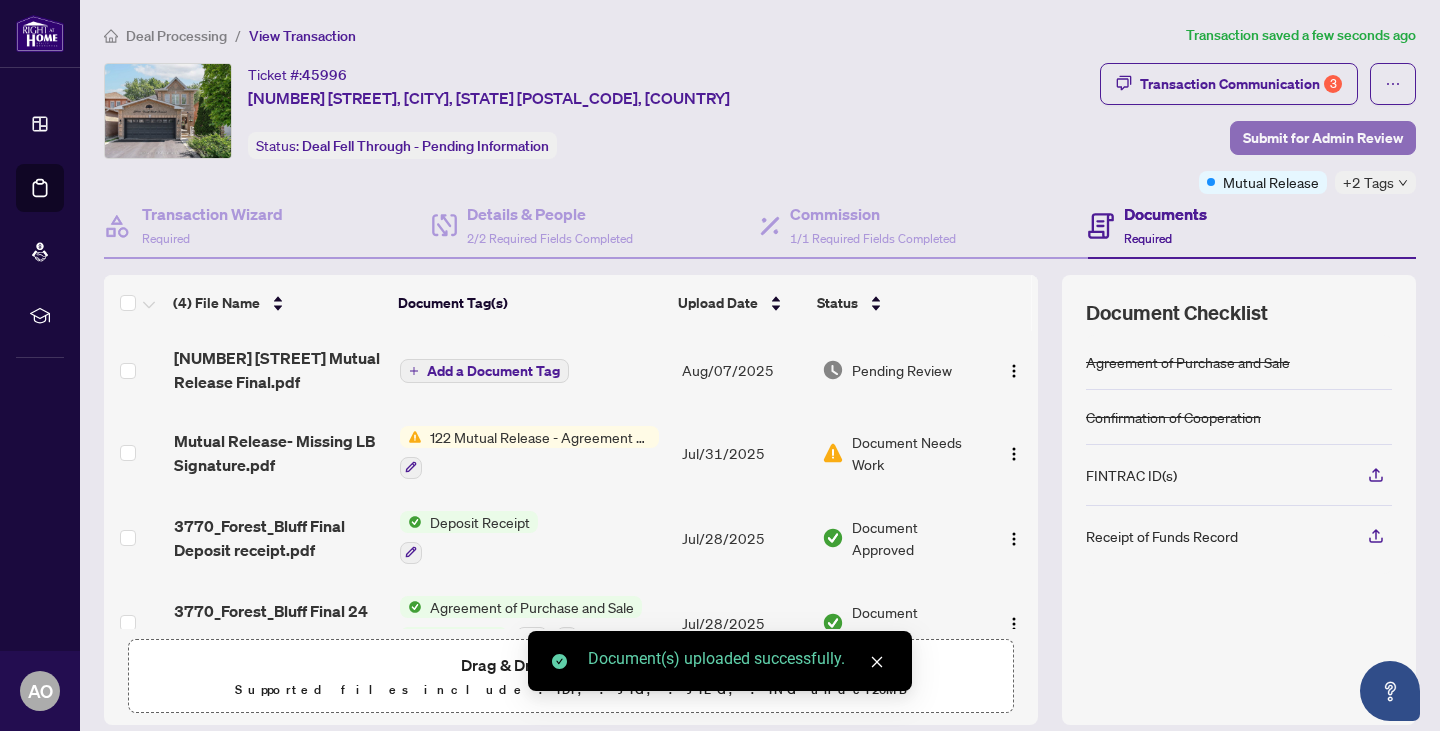 click on "Submit for Admin Review" at bounding box center (1323, 138) 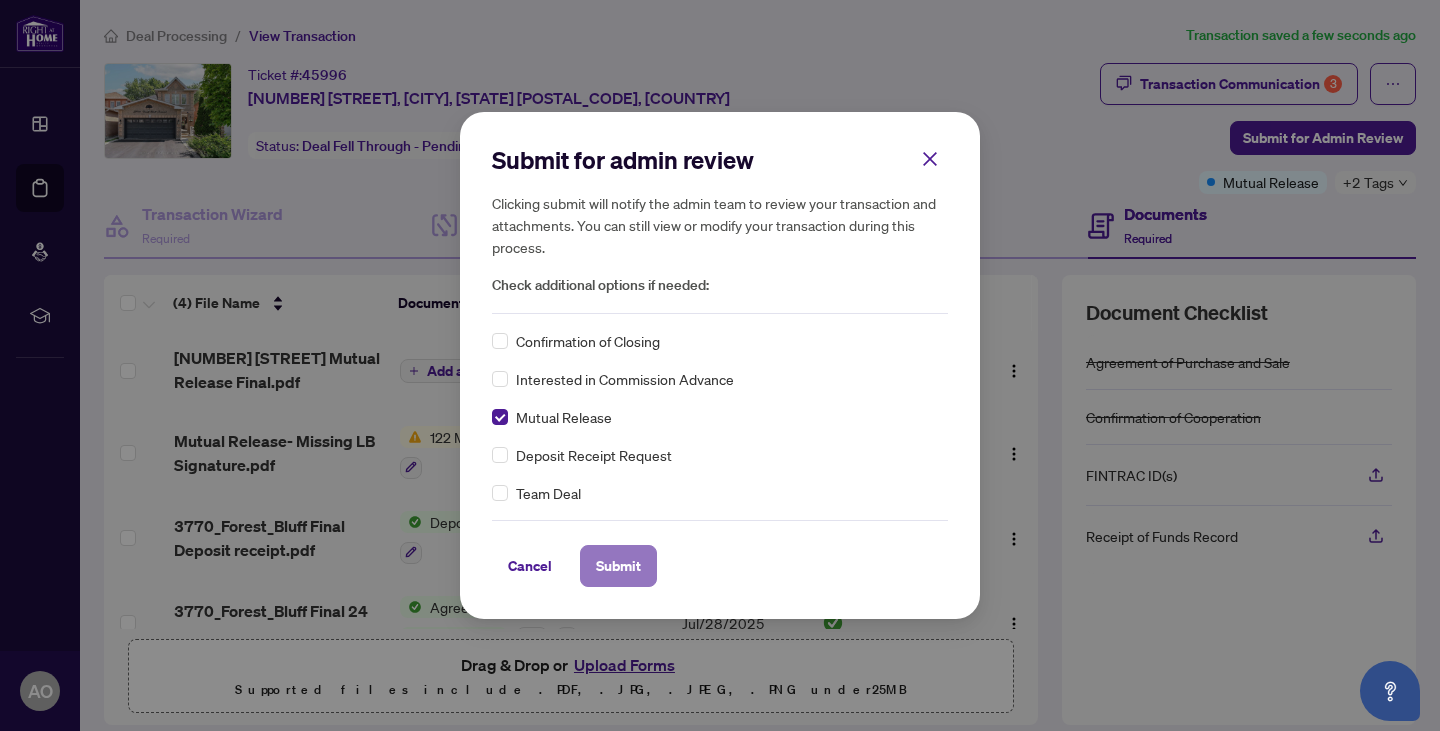 click on "Submit" at bounding box center (618, 566) 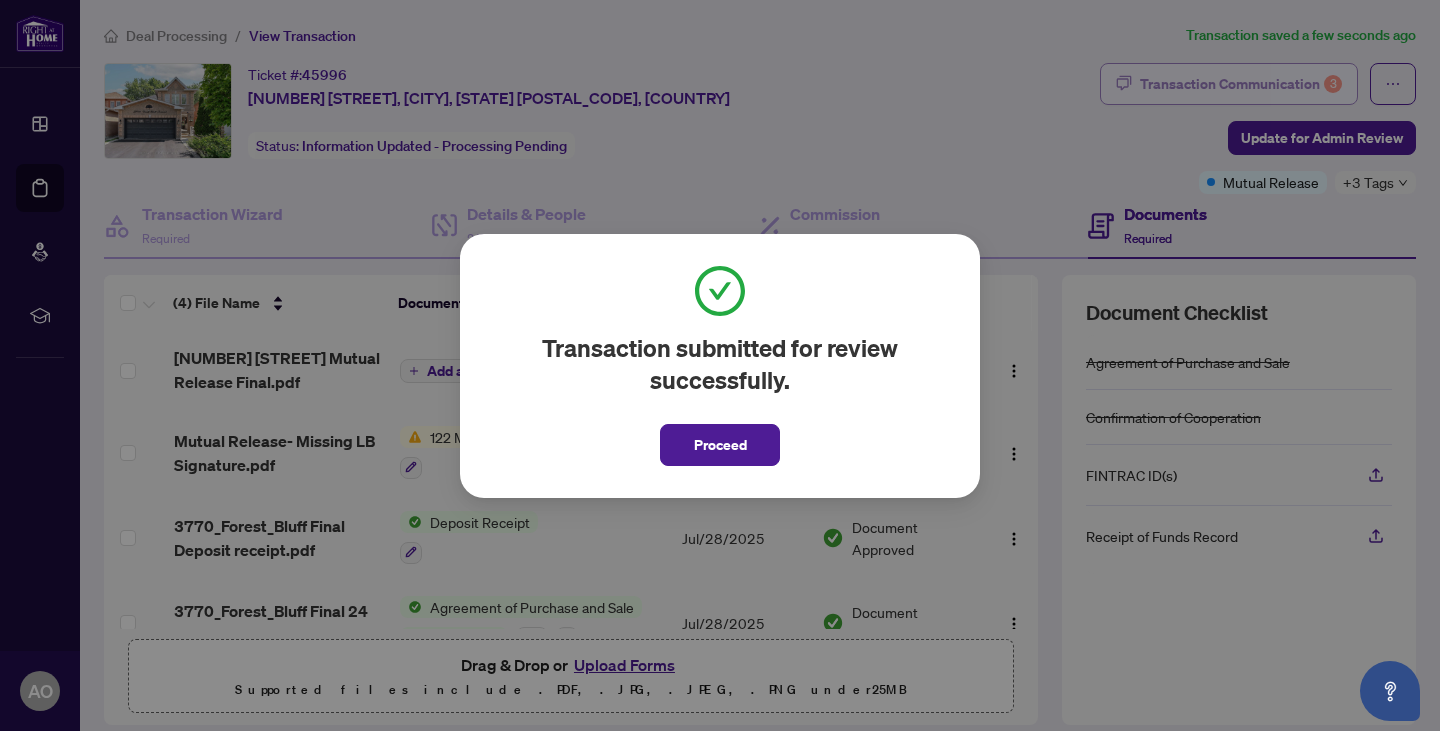 click on "Transaction submitted for review successfully. Proceed Cancel OK" at bounding box center (720, 365) 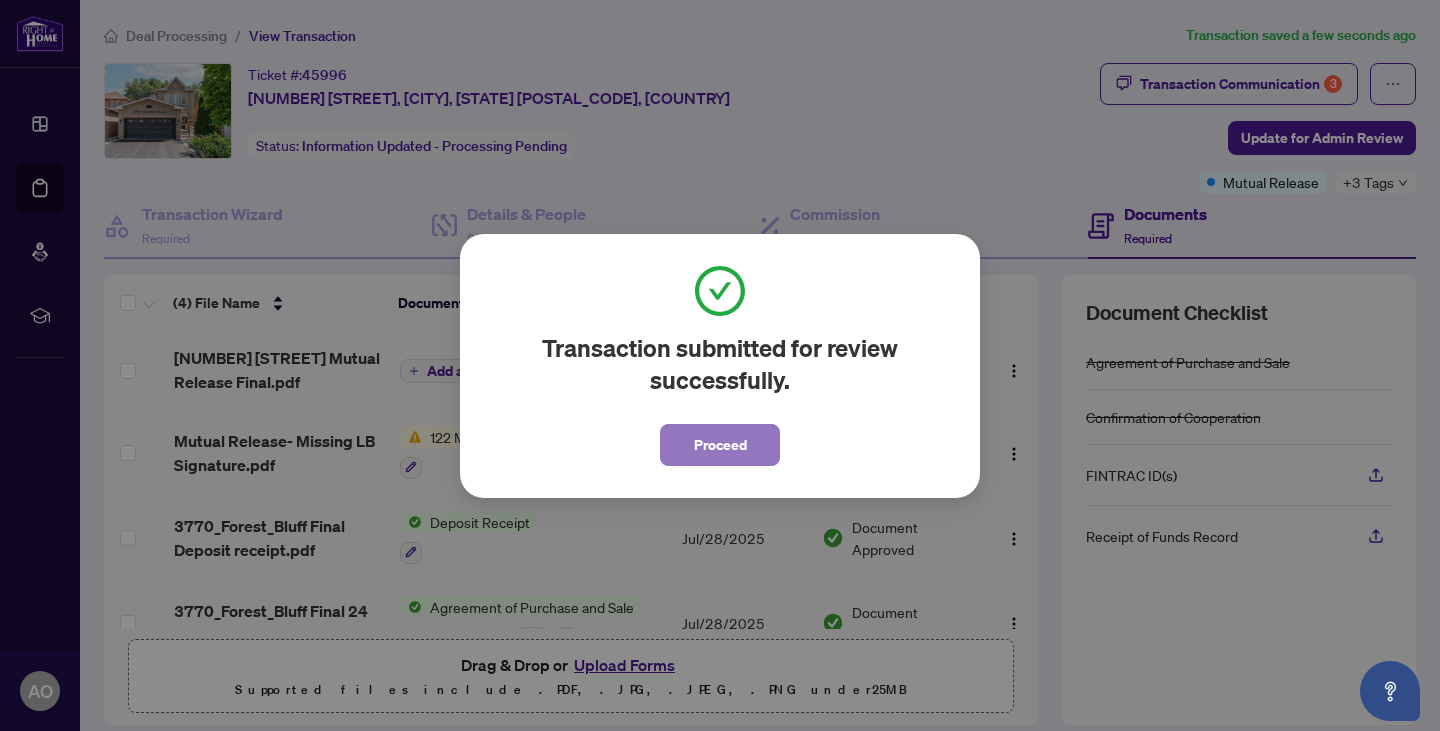 click on "Proceed" at bounding box center (720, 445) 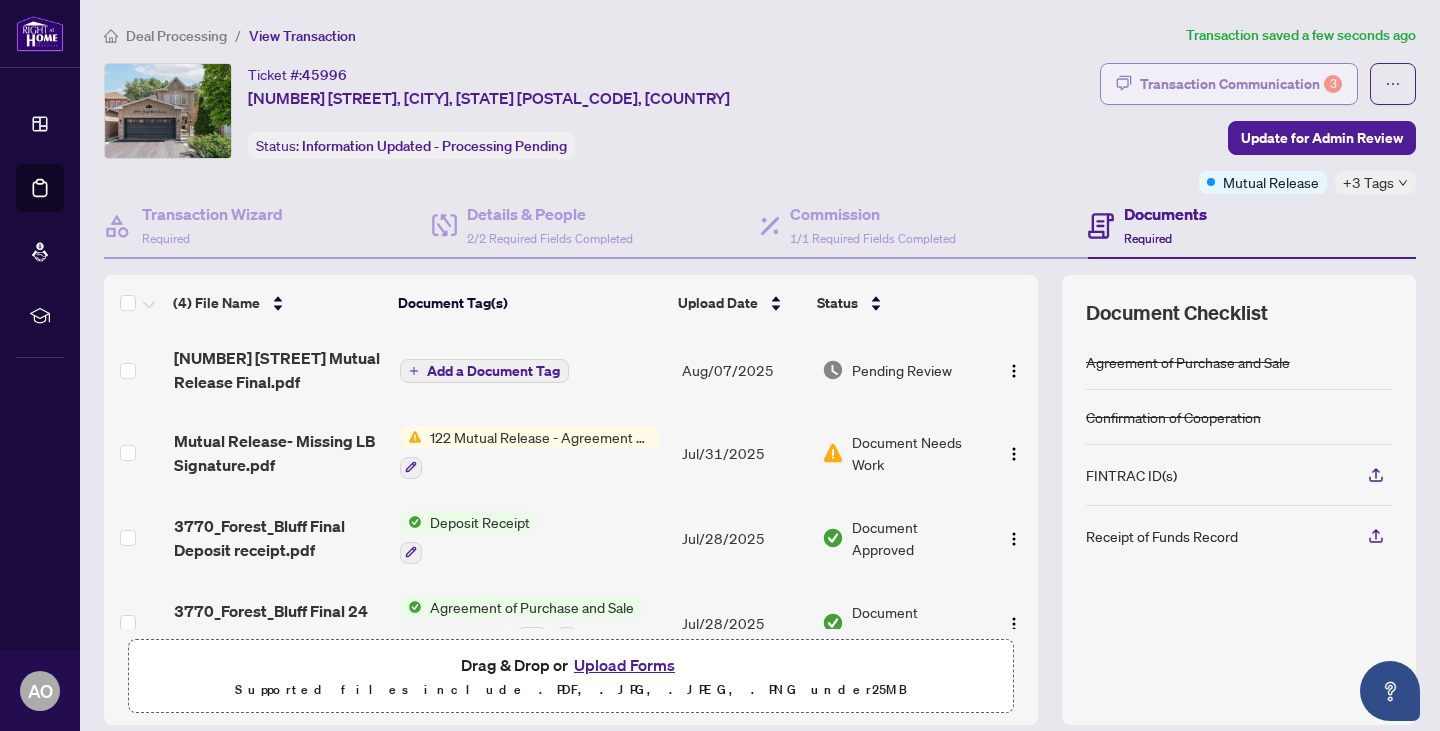 click on "Transaction Communication 3" at bounding box center (1241, 84) 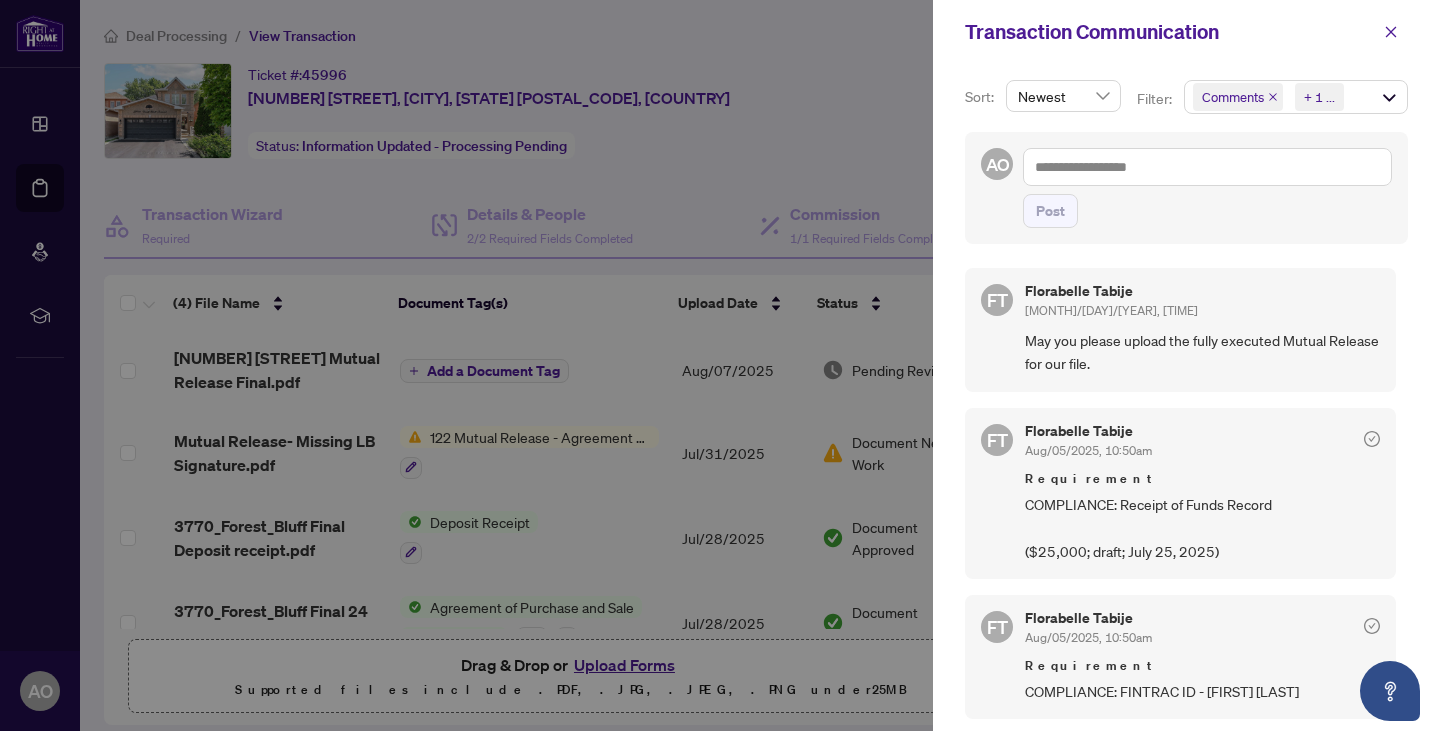 click at bounding box center (720, 365) 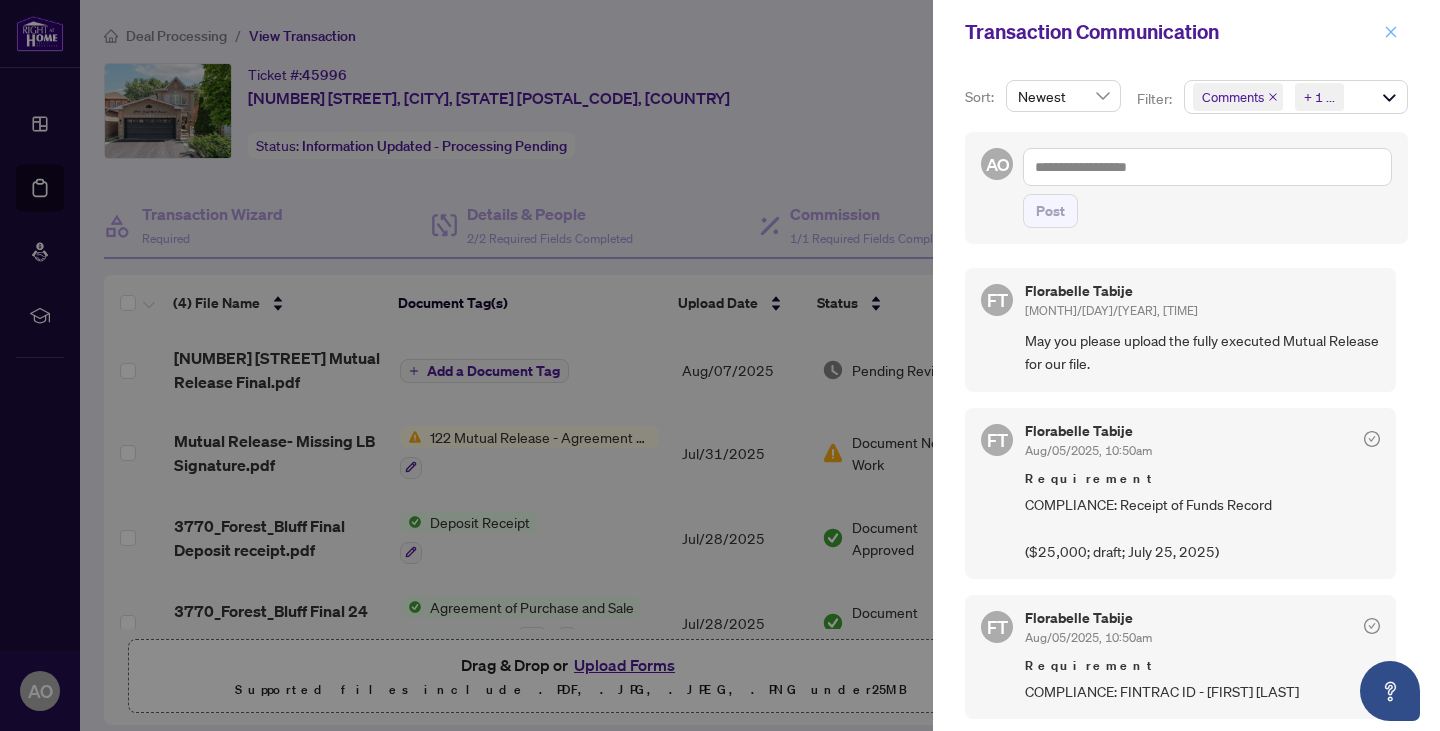 click 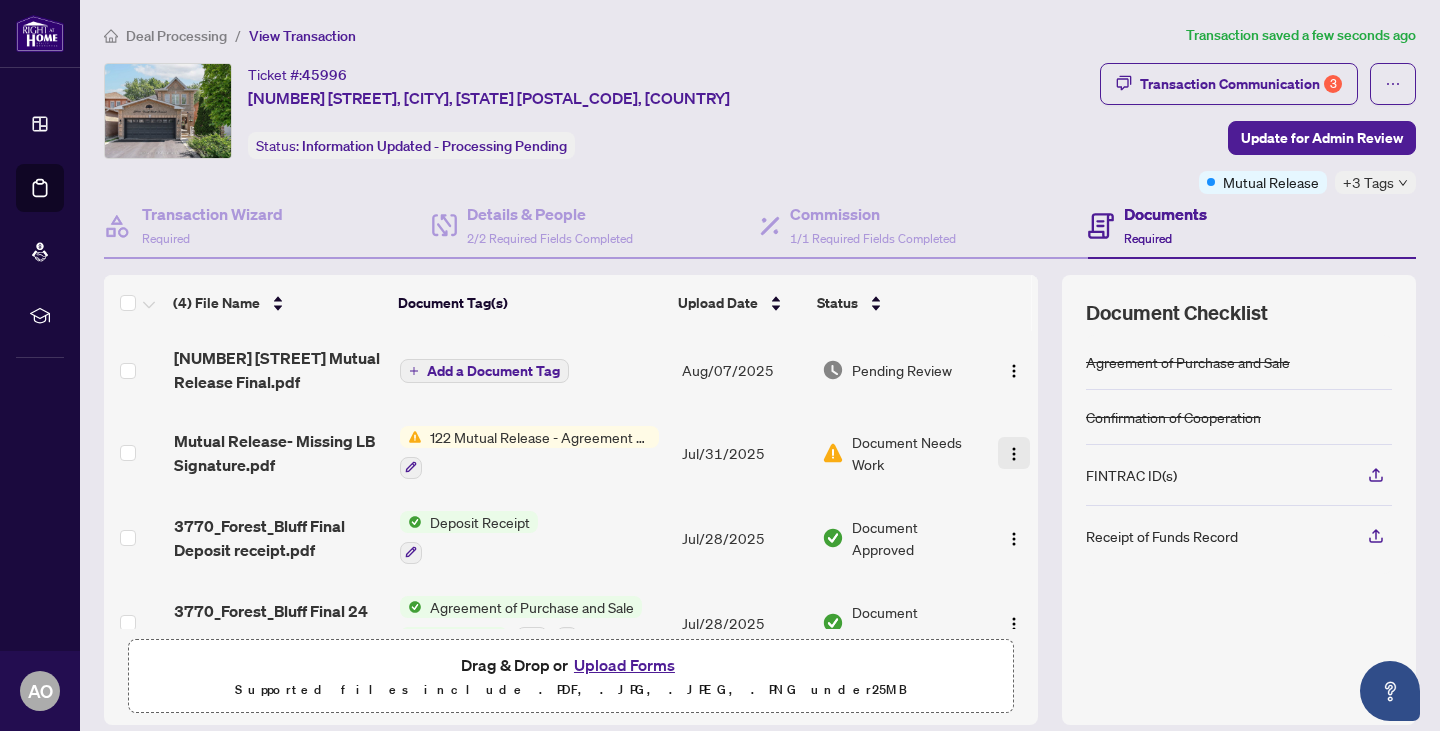 click at bounding box center [1014, 454] 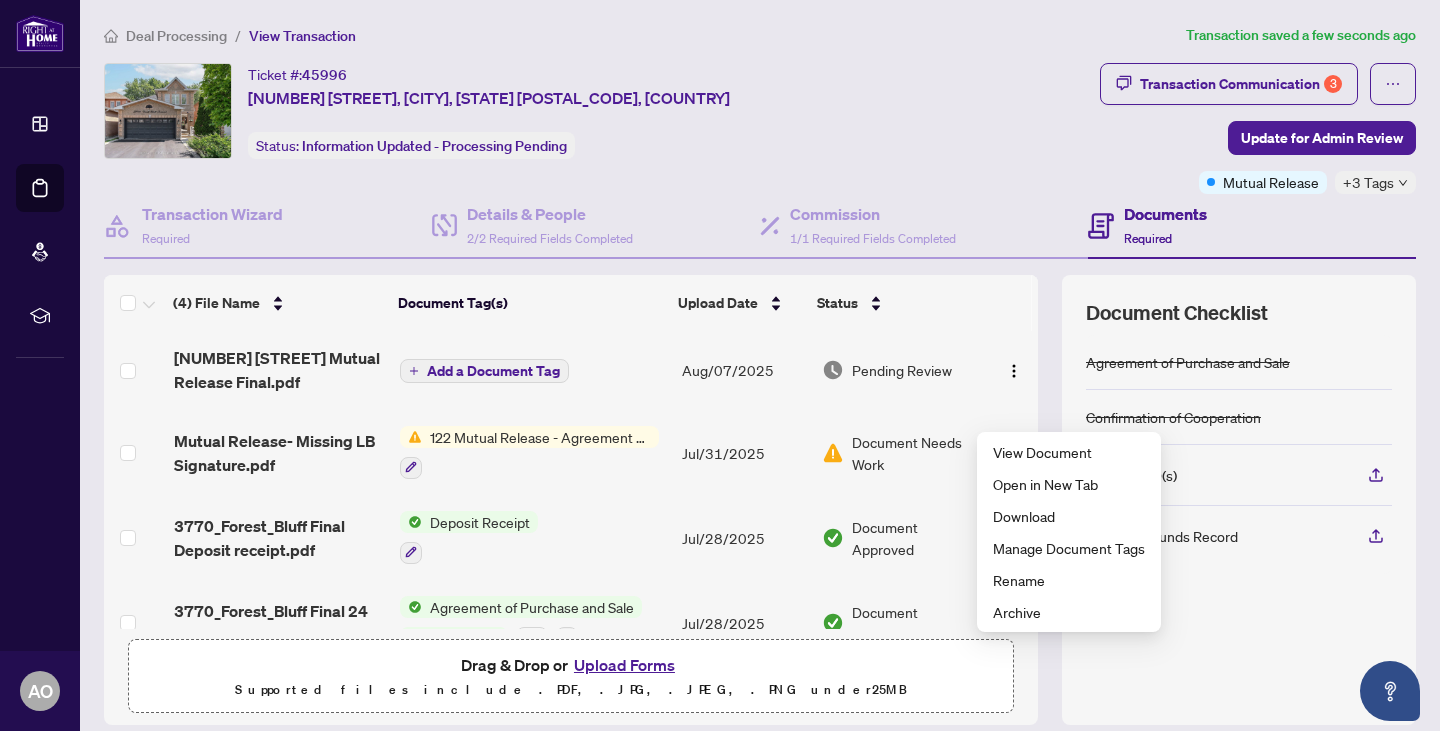 scroll, scrollTop: 0, scrollLeft: 0, axis: both 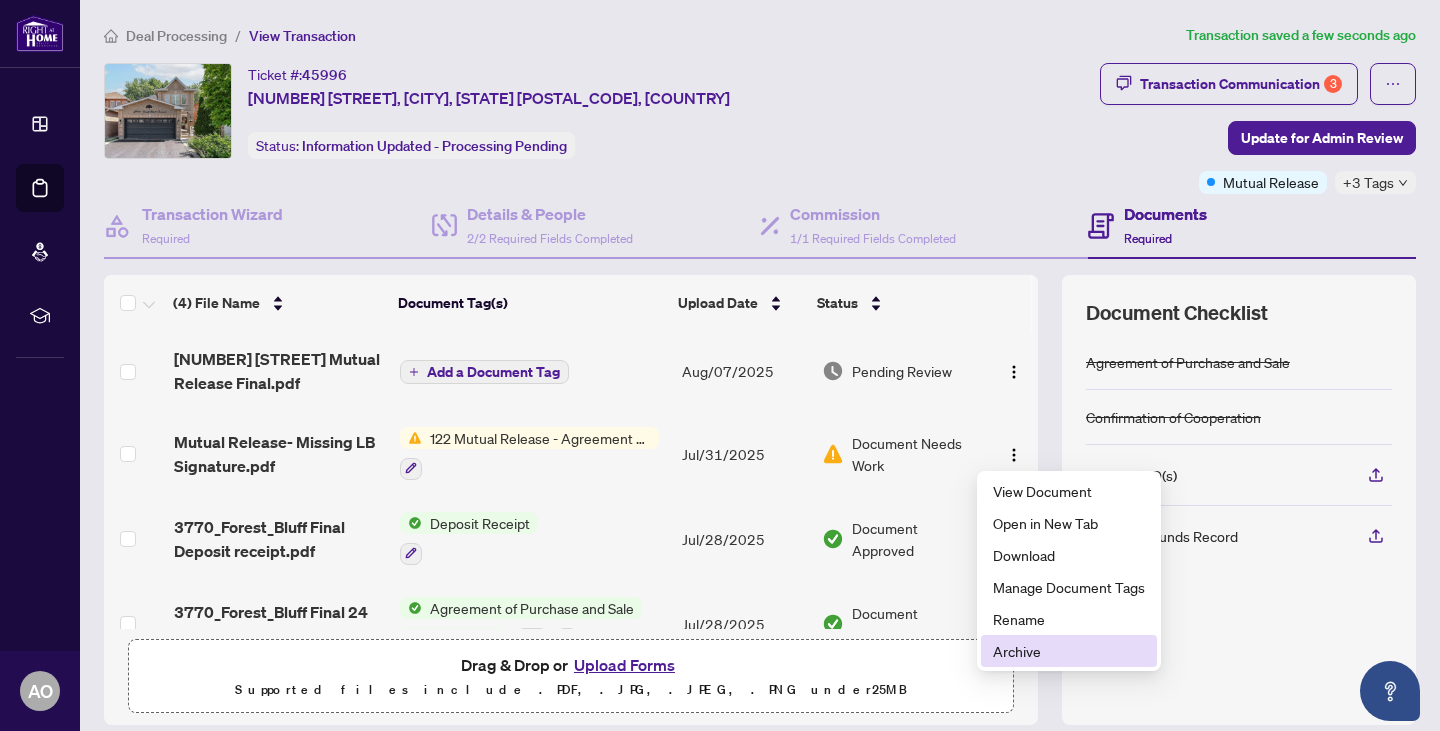 click on "Archive" at bounding box center (1069, 651) 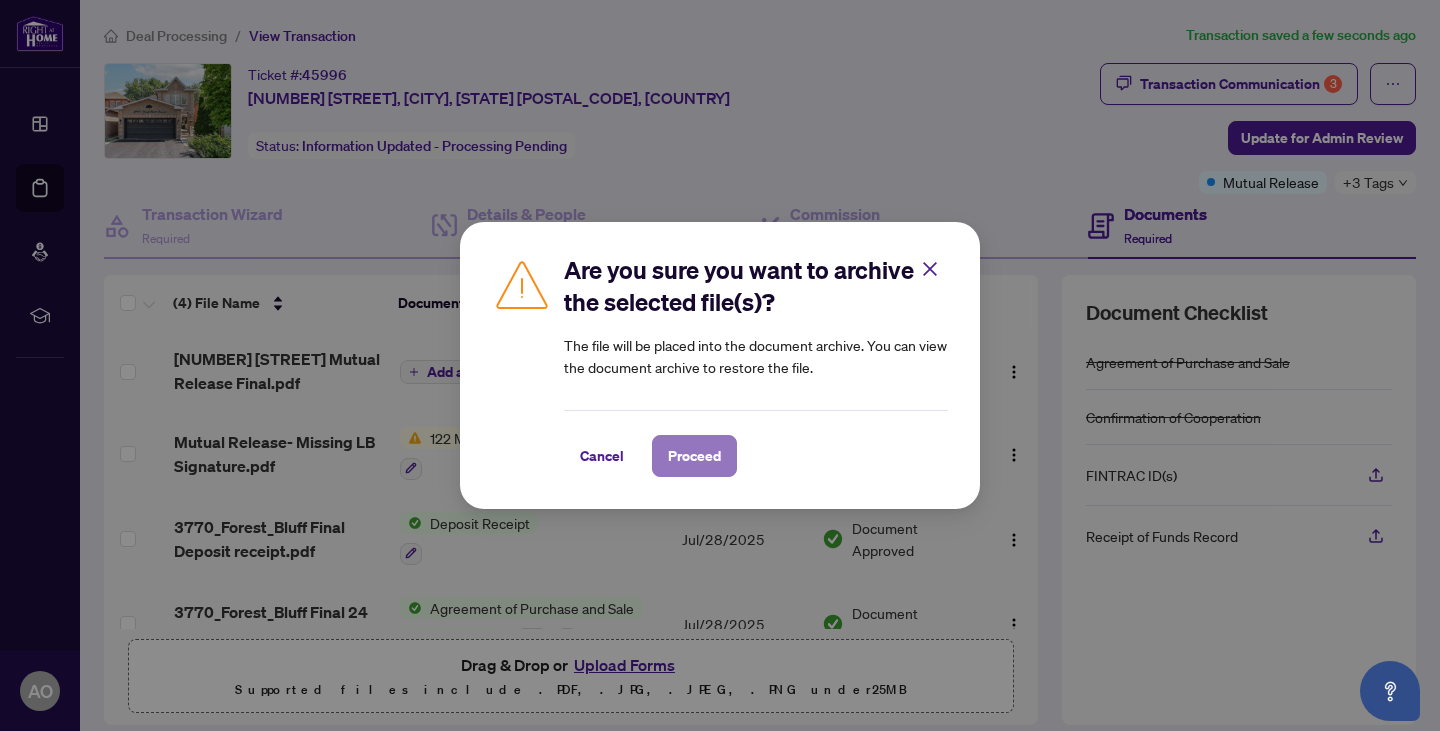 click on "Proceed" at bounding box center (694, 456) 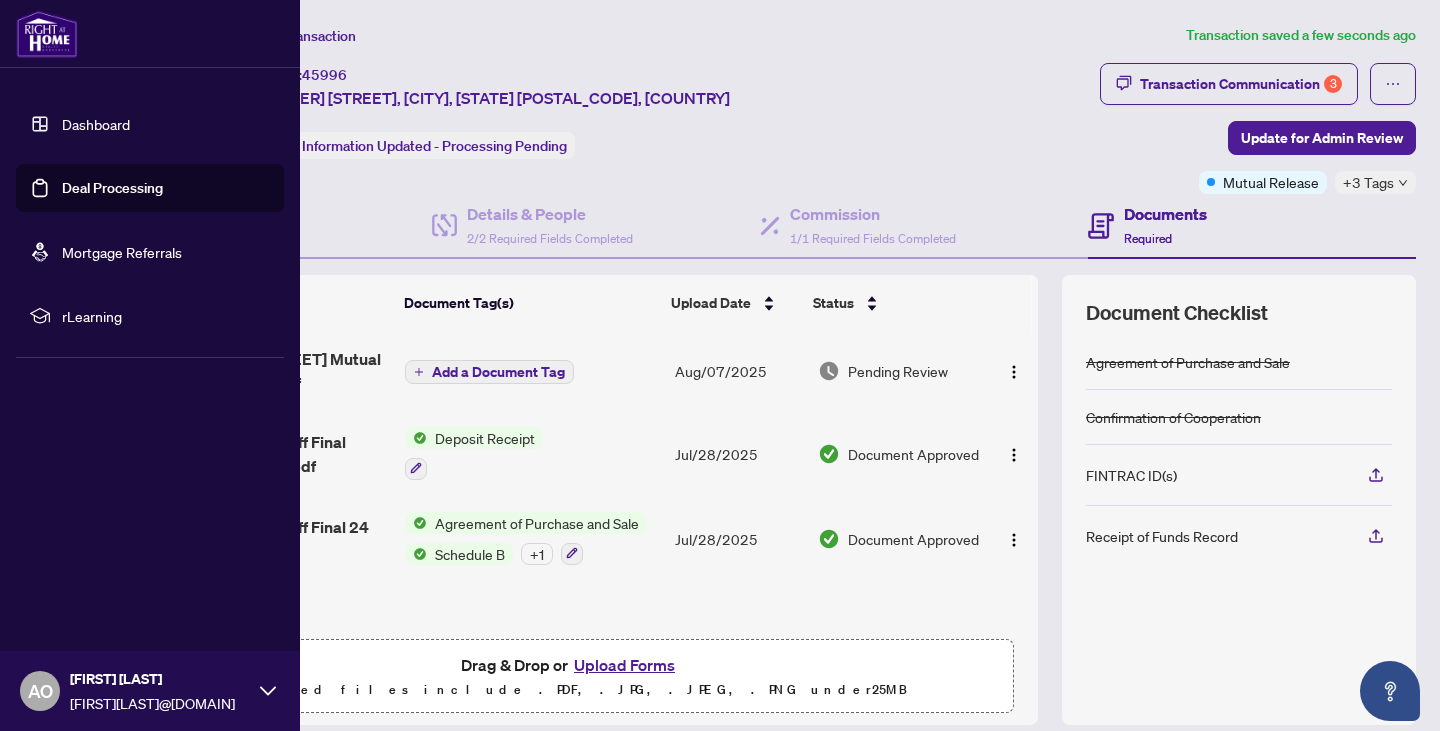 click on "Deal Processing" at bounding box center [112, 188] 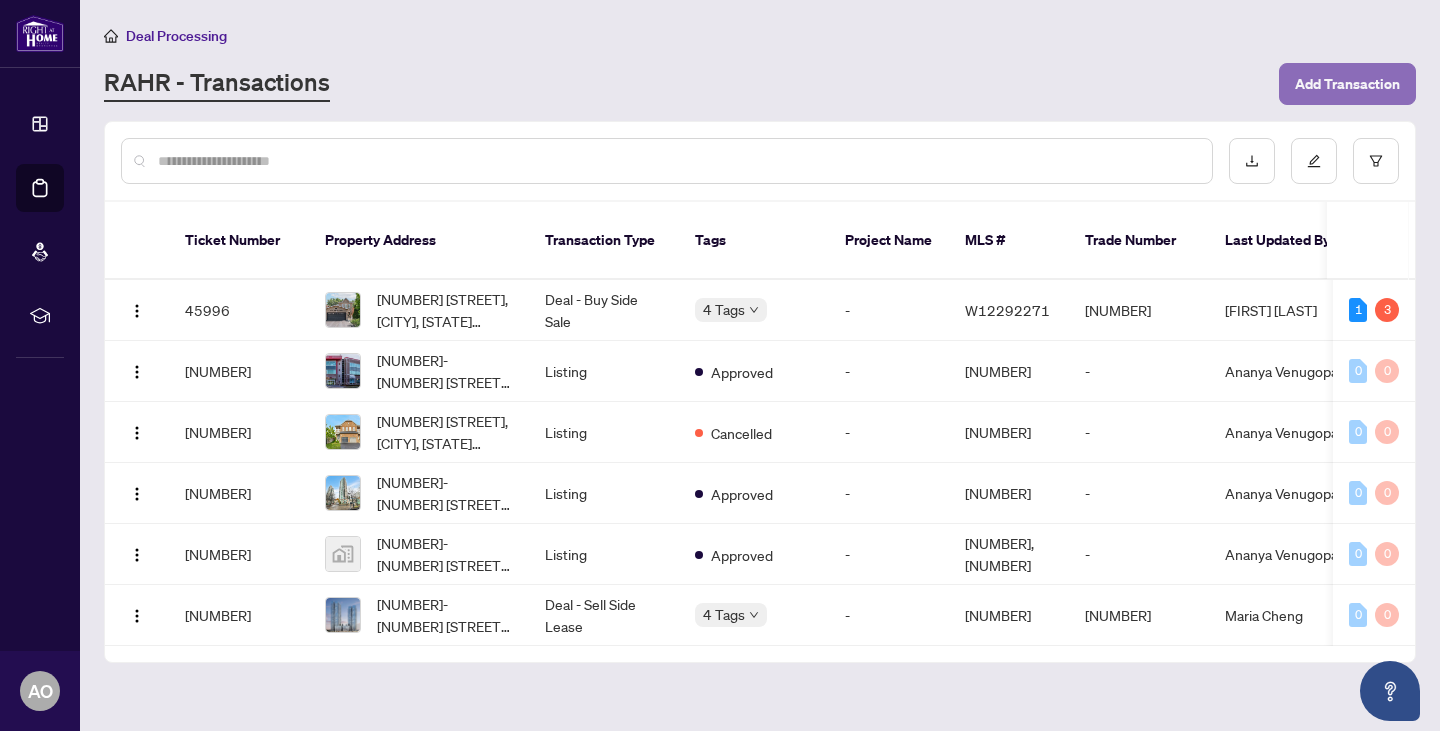 click on "Add Transaction" at bounding box center (1347, 84) 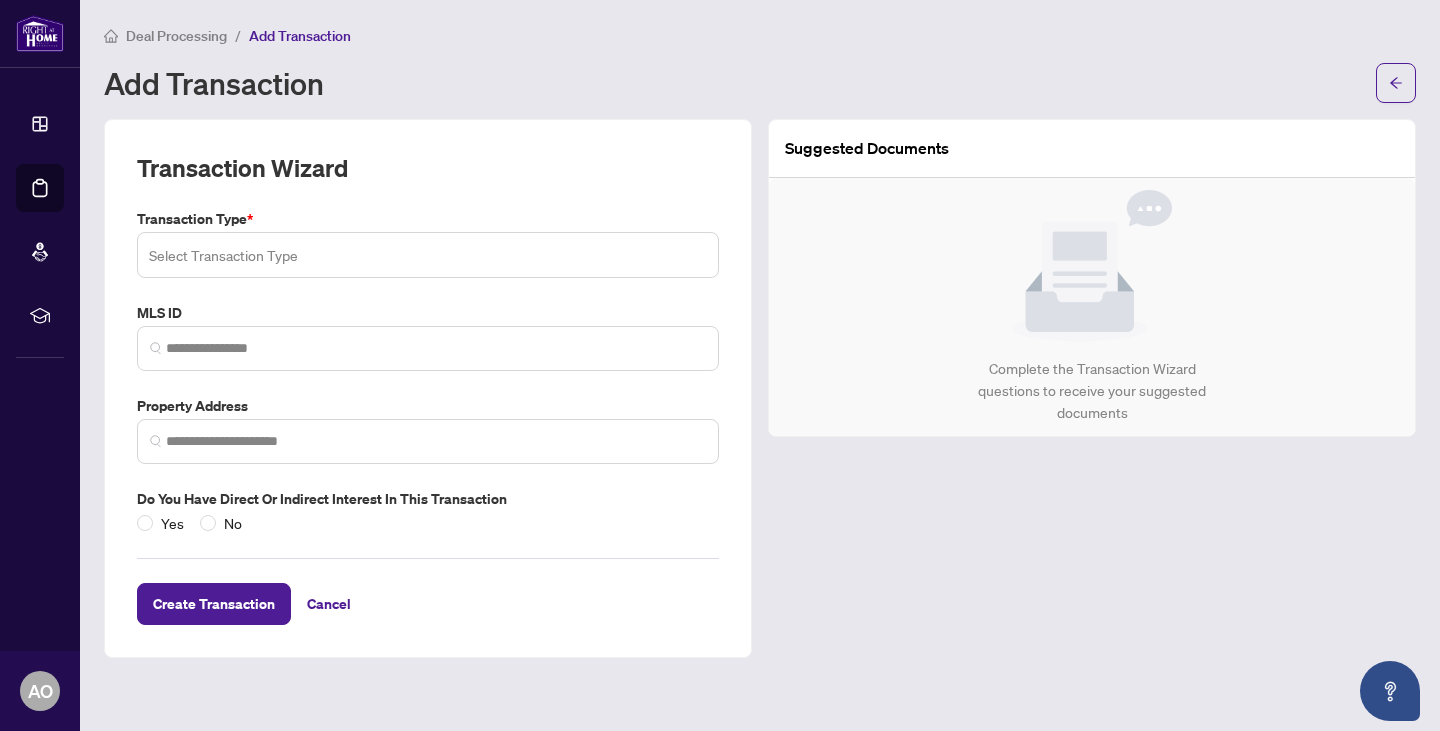 click at bounding box center [428, 255] 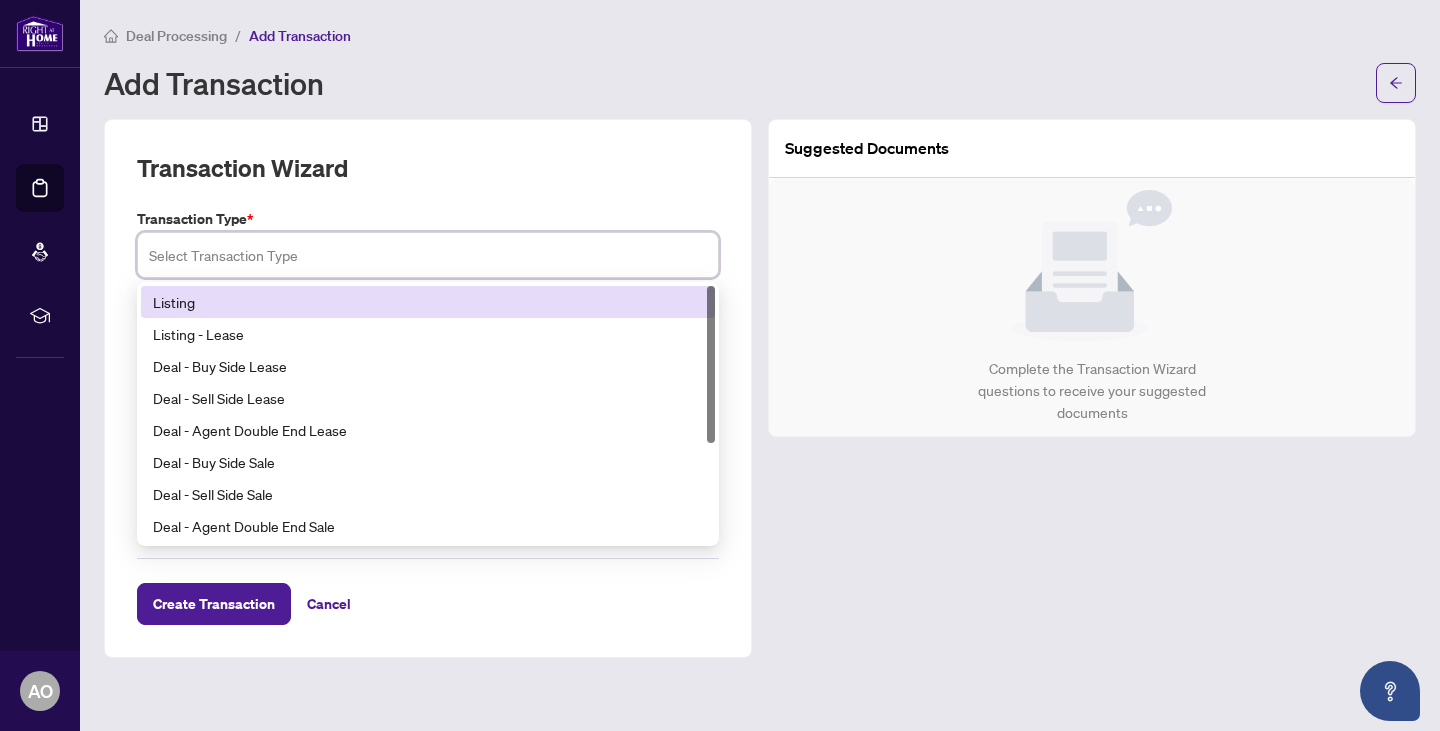 click on "Listing" at bounding box center [428, 302] 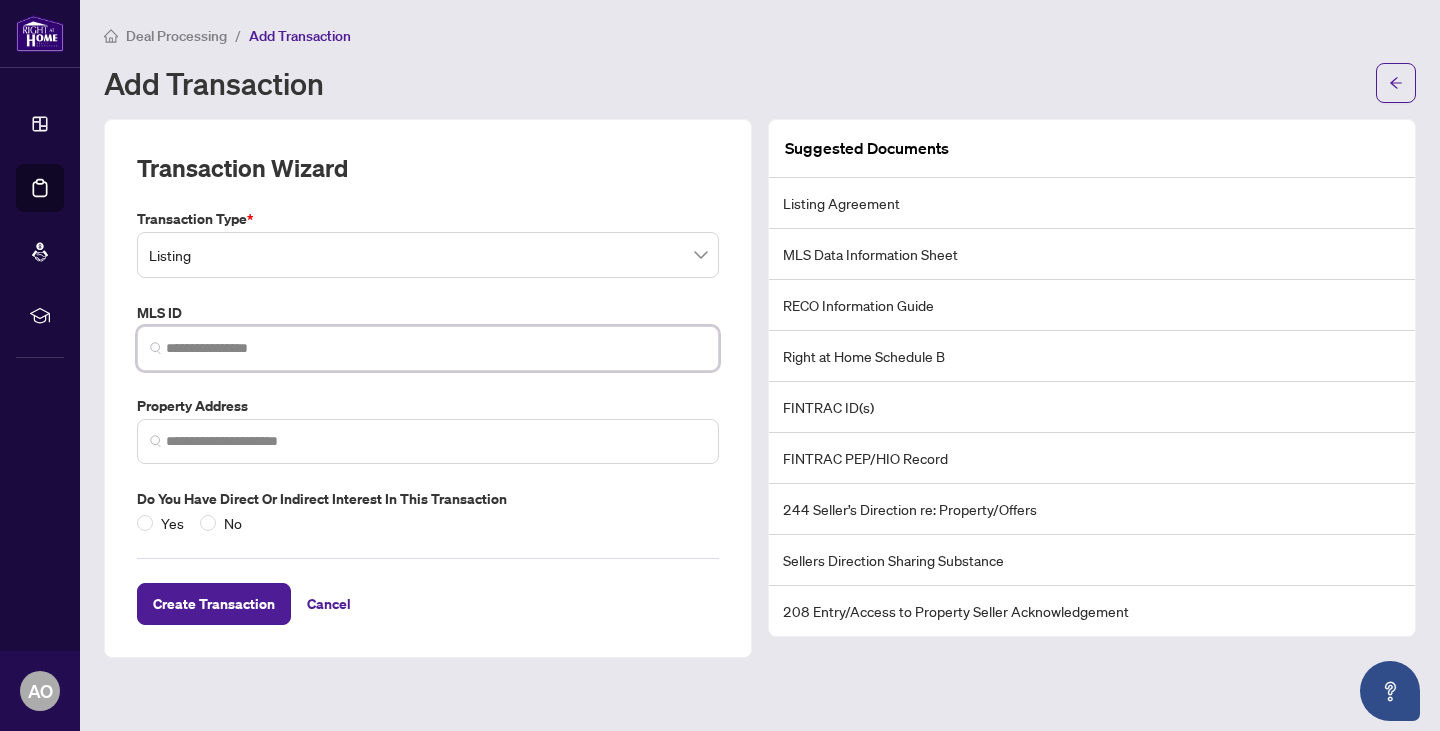 click at bounding box center [436, 348] 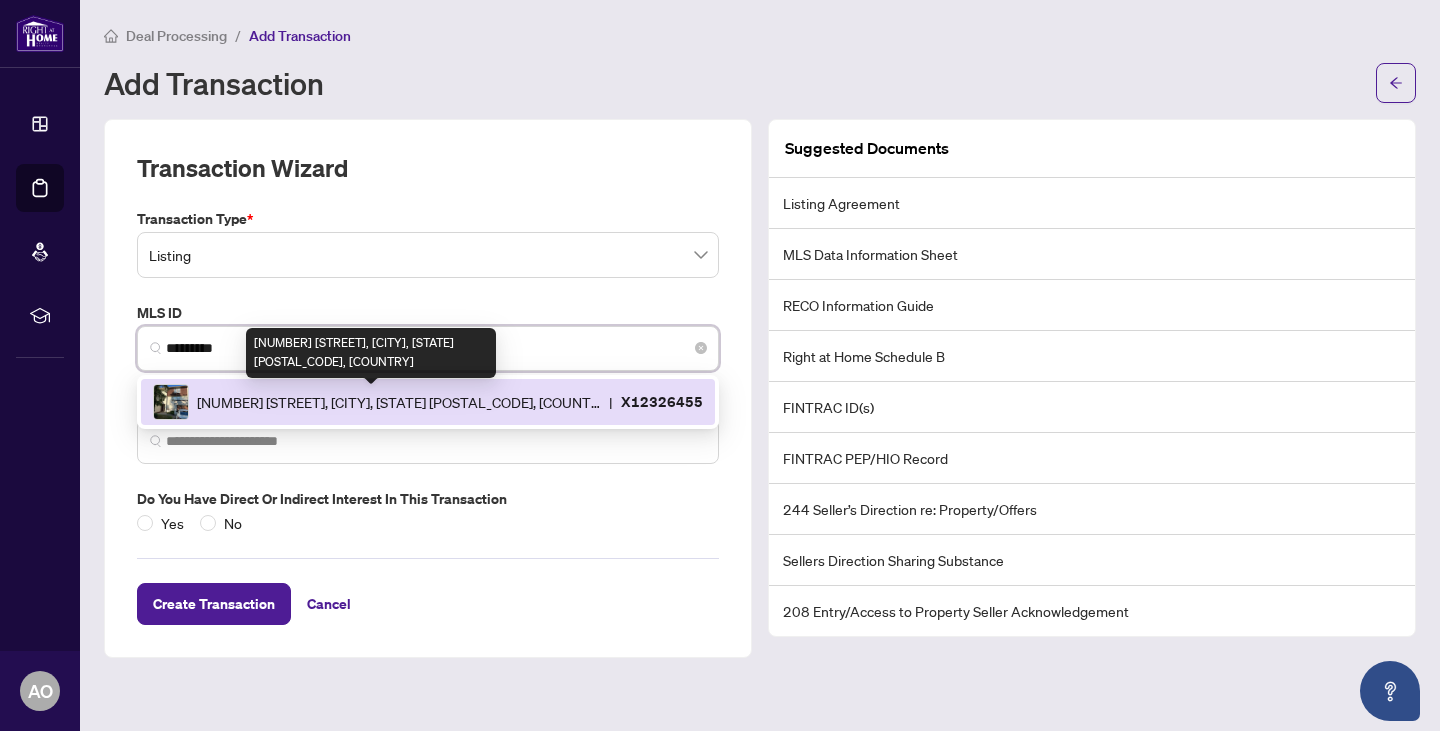 click on "[NUMBER] [STREET], [CITY], [STATE] [POSTAL_CODE], [COUNTRY]" at bounding box center [399, 402] 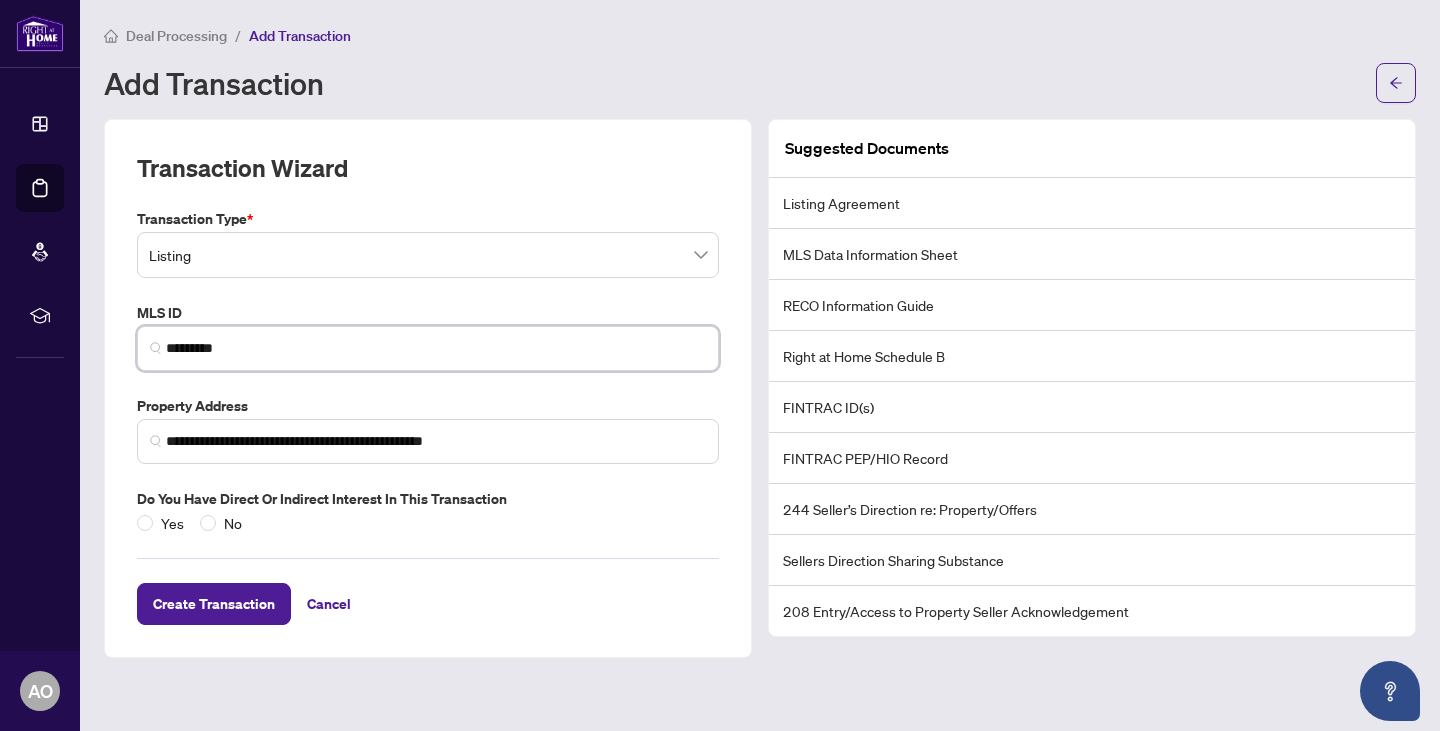 type on "*********" 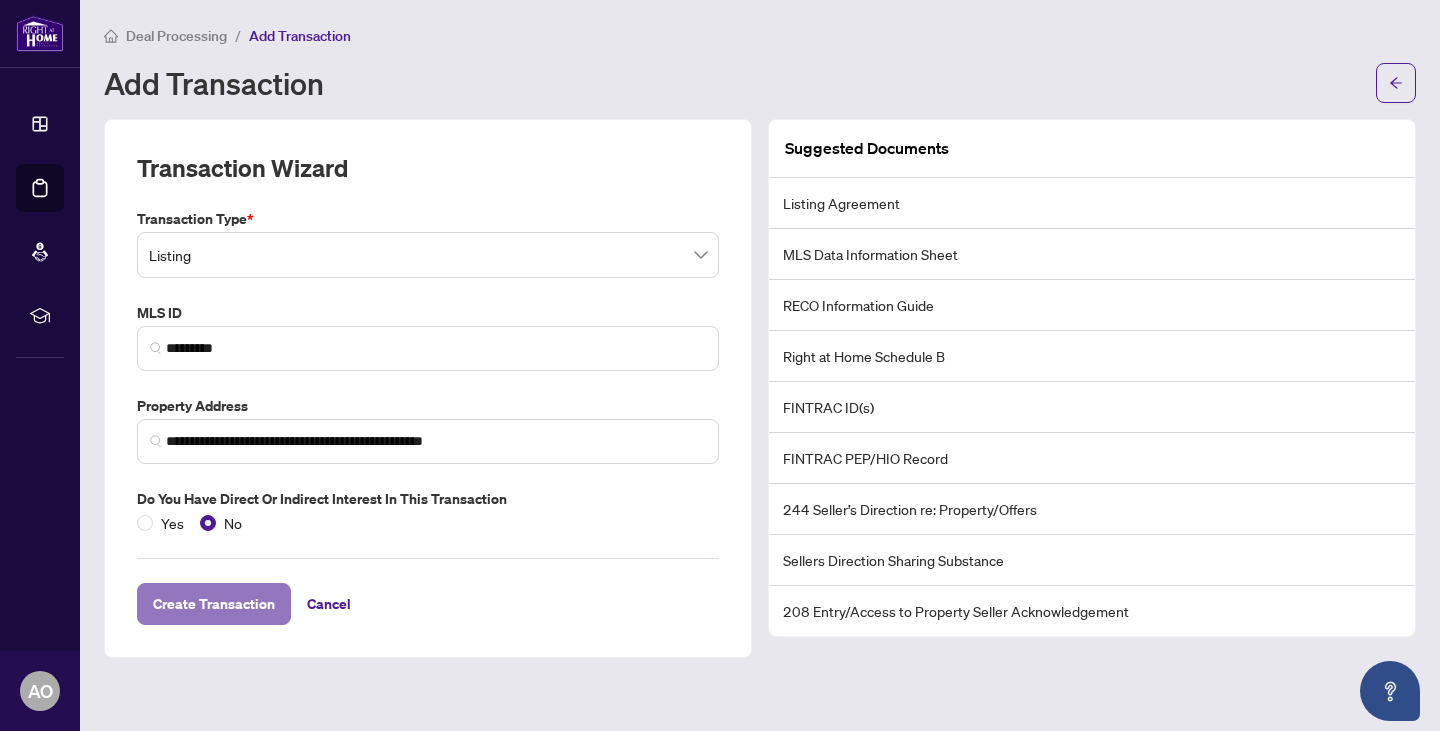 click on "Create Transaction" at bounding box center [214, 604] 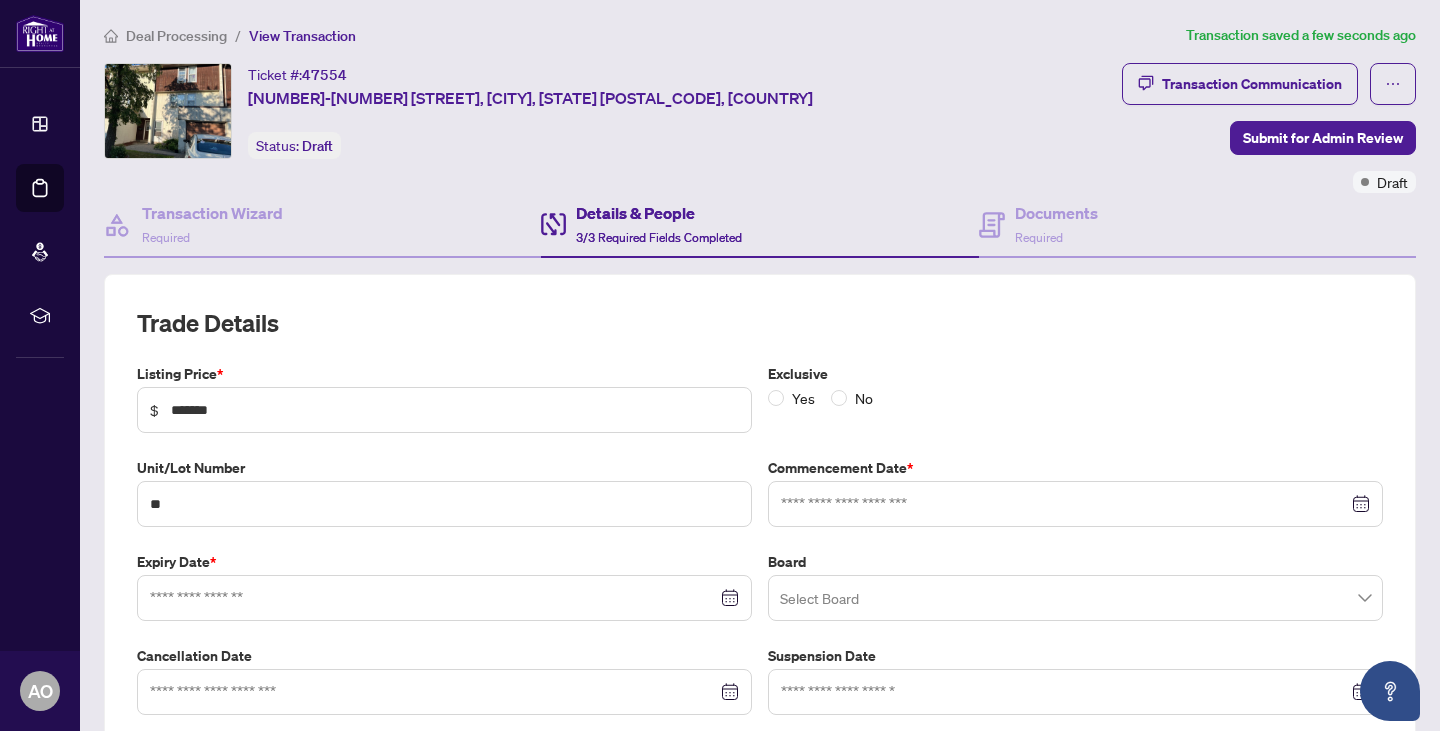 type on "**********" 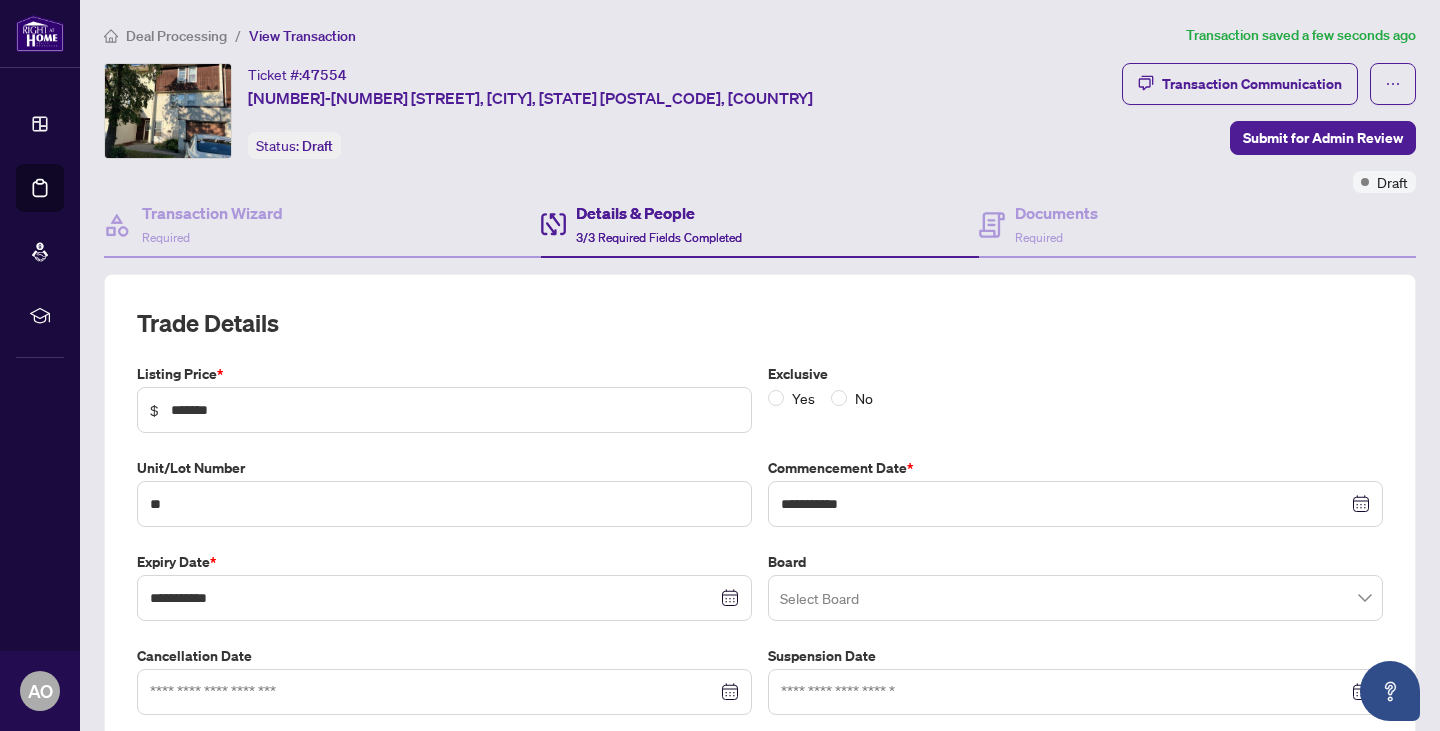 scroll, scrollTop: 266, scrollLeft: 0, axis: vertical 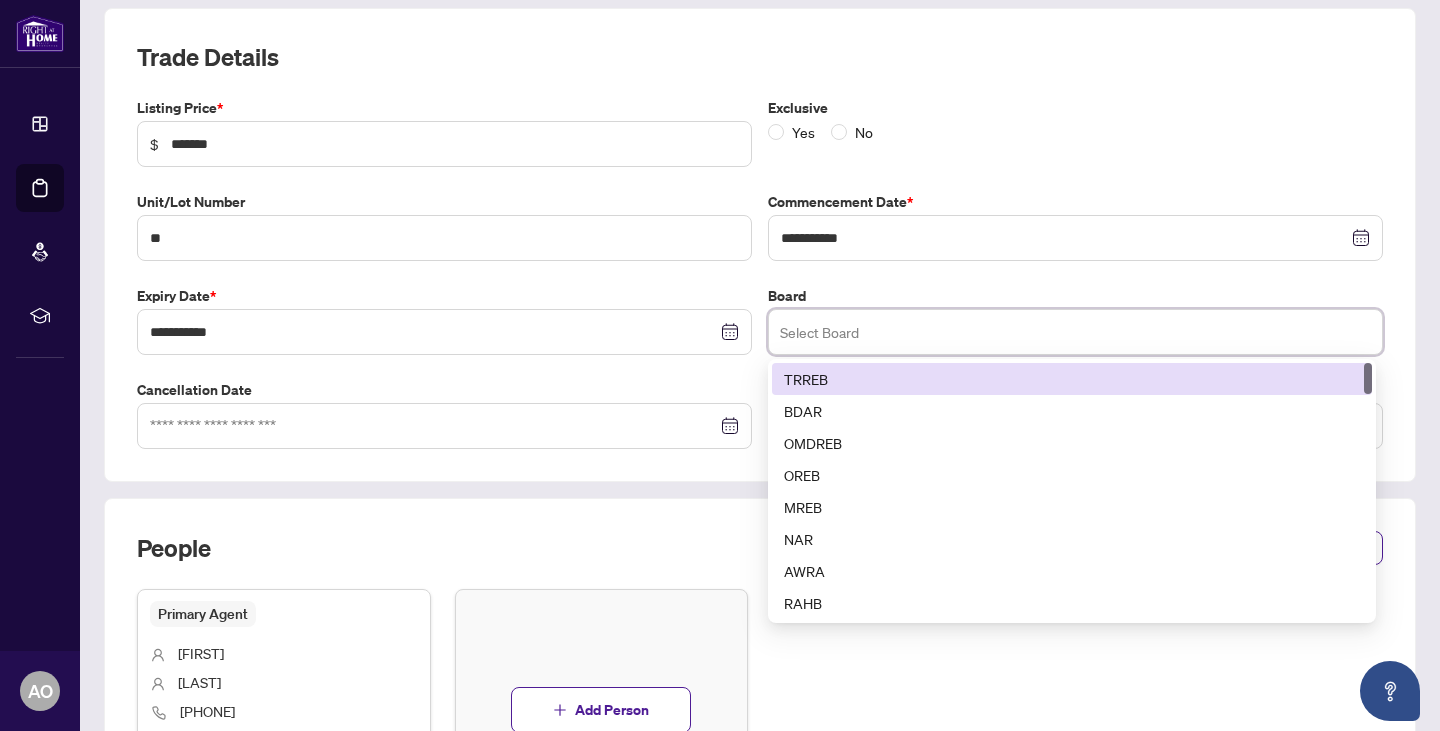 click at bounding box center (1075, 332) 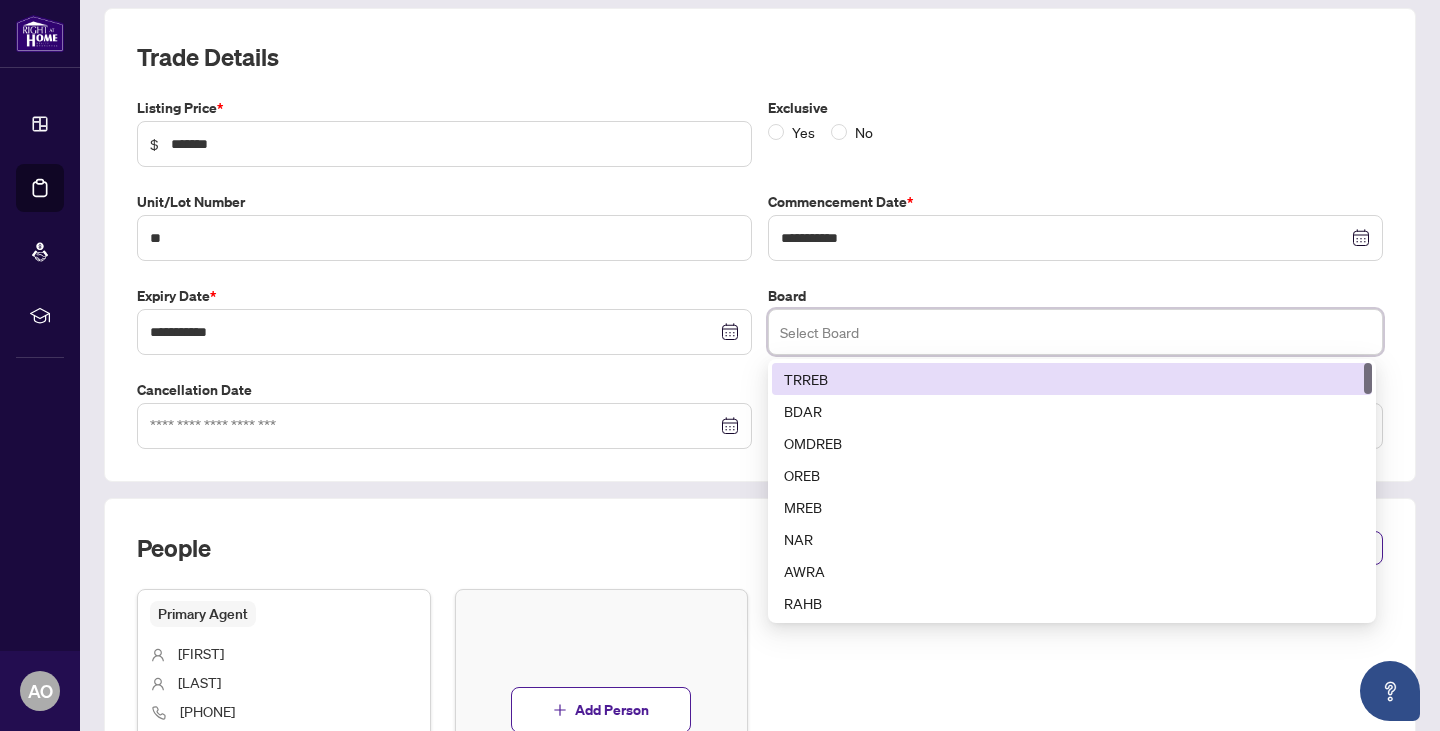 click on "TRREB" at bounding box center [1072, 379] 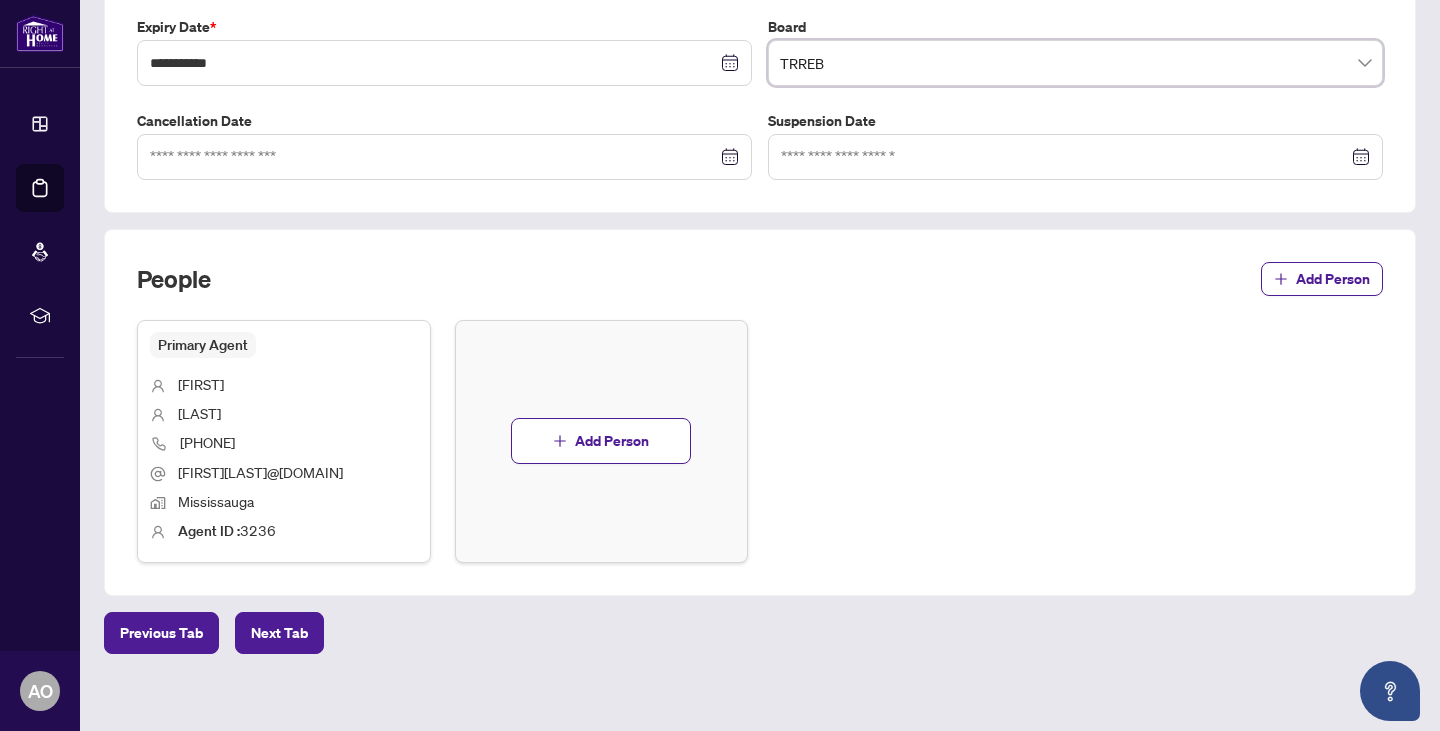 scroll, scrollTop: 549, scrollLeft: 0, axis: vertical 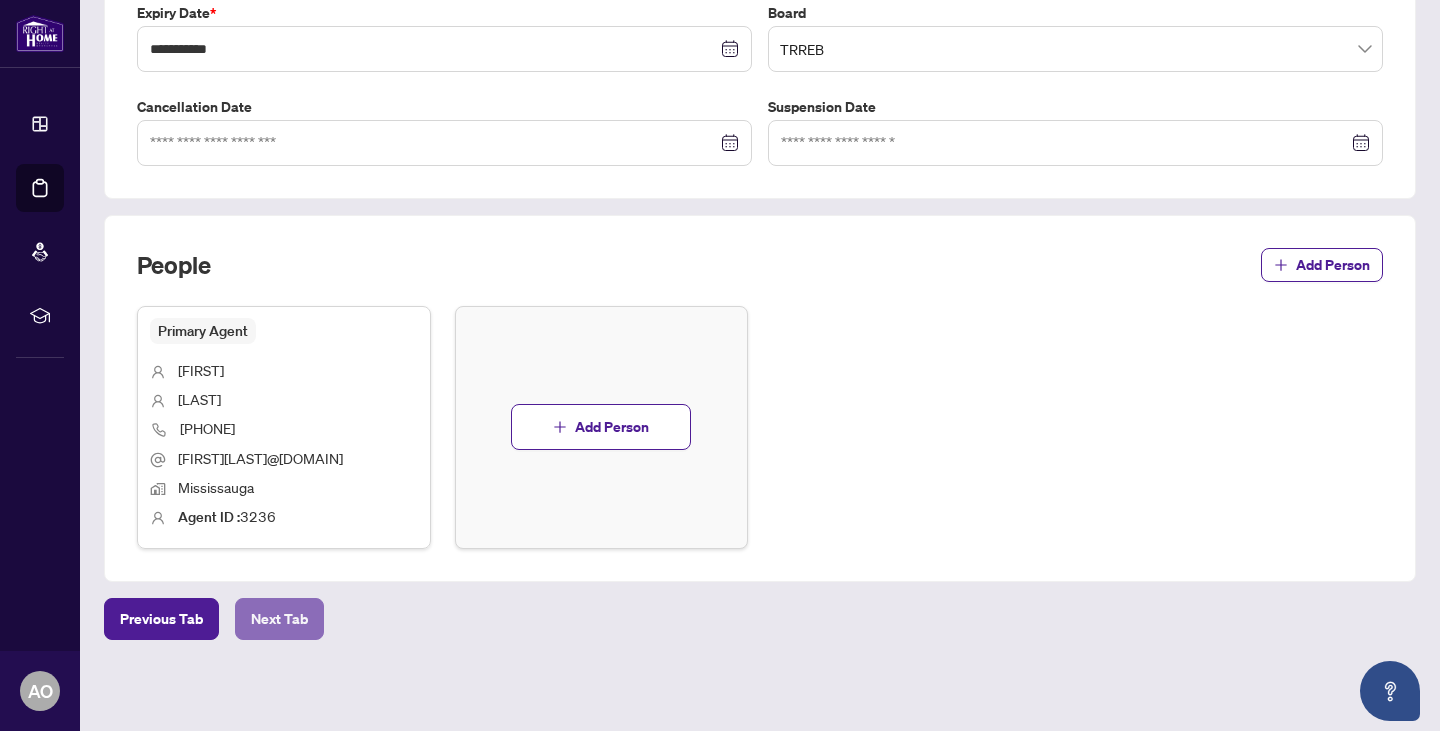 click on "Next Tab" at bounding box center [279, 619] 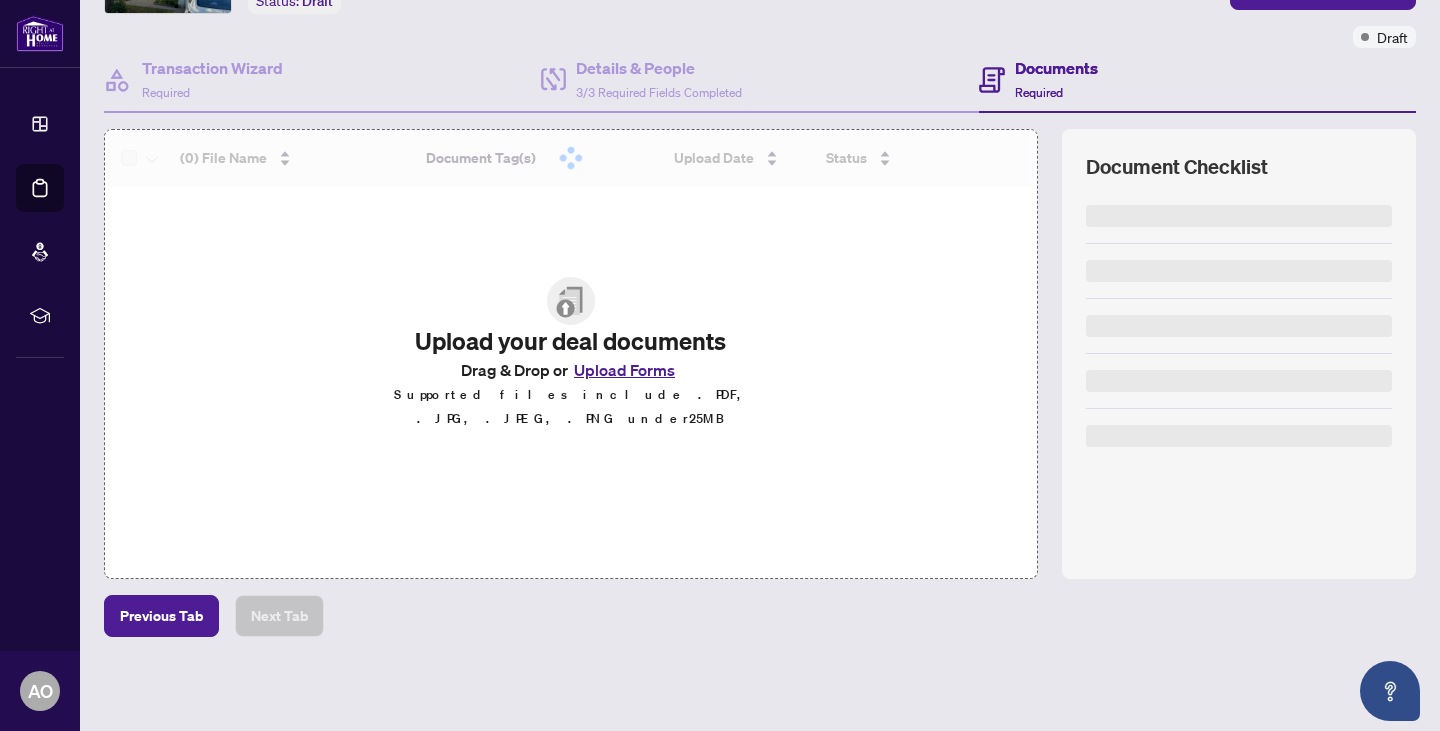 scroll, scrollTop: 143, scrollLeft: 0, axis: vertical 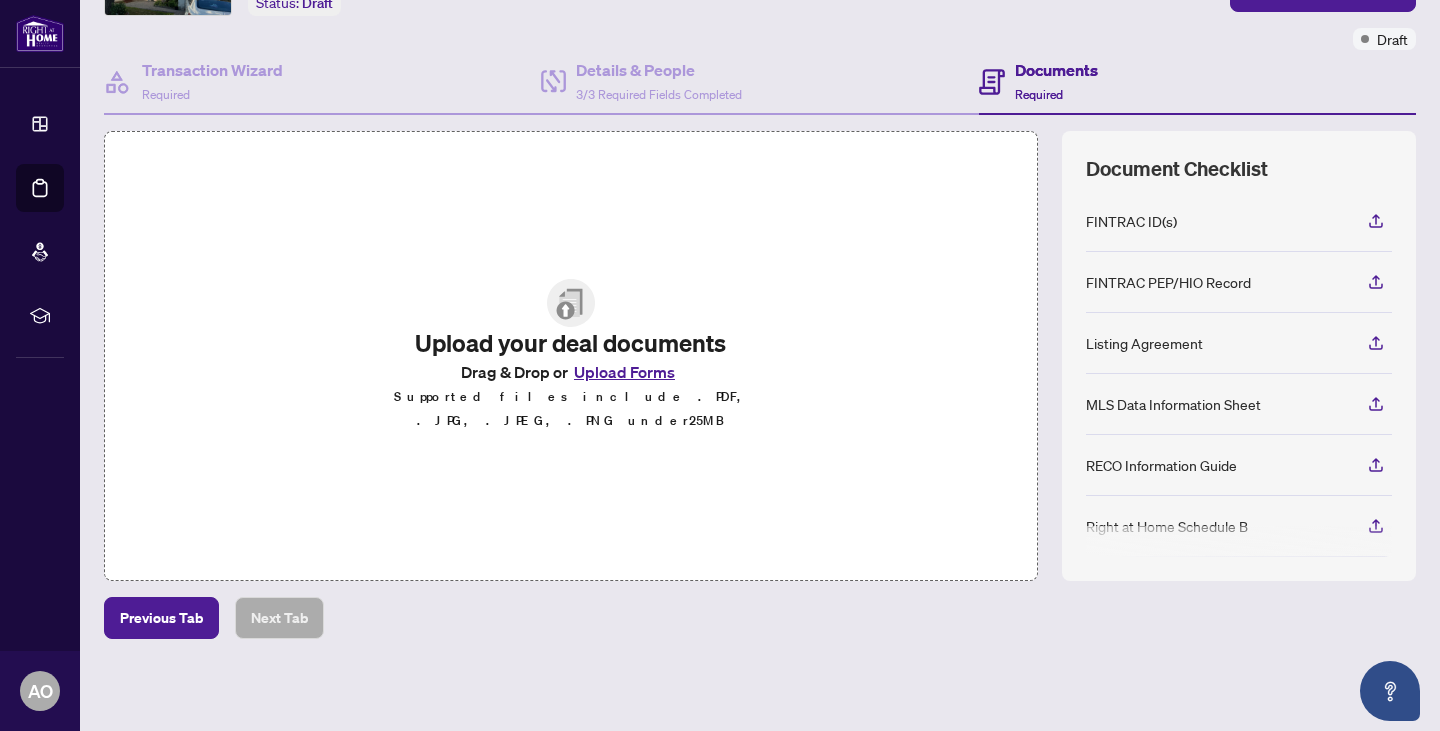 click on "Upload Forms" at bounding box center (624, 372) 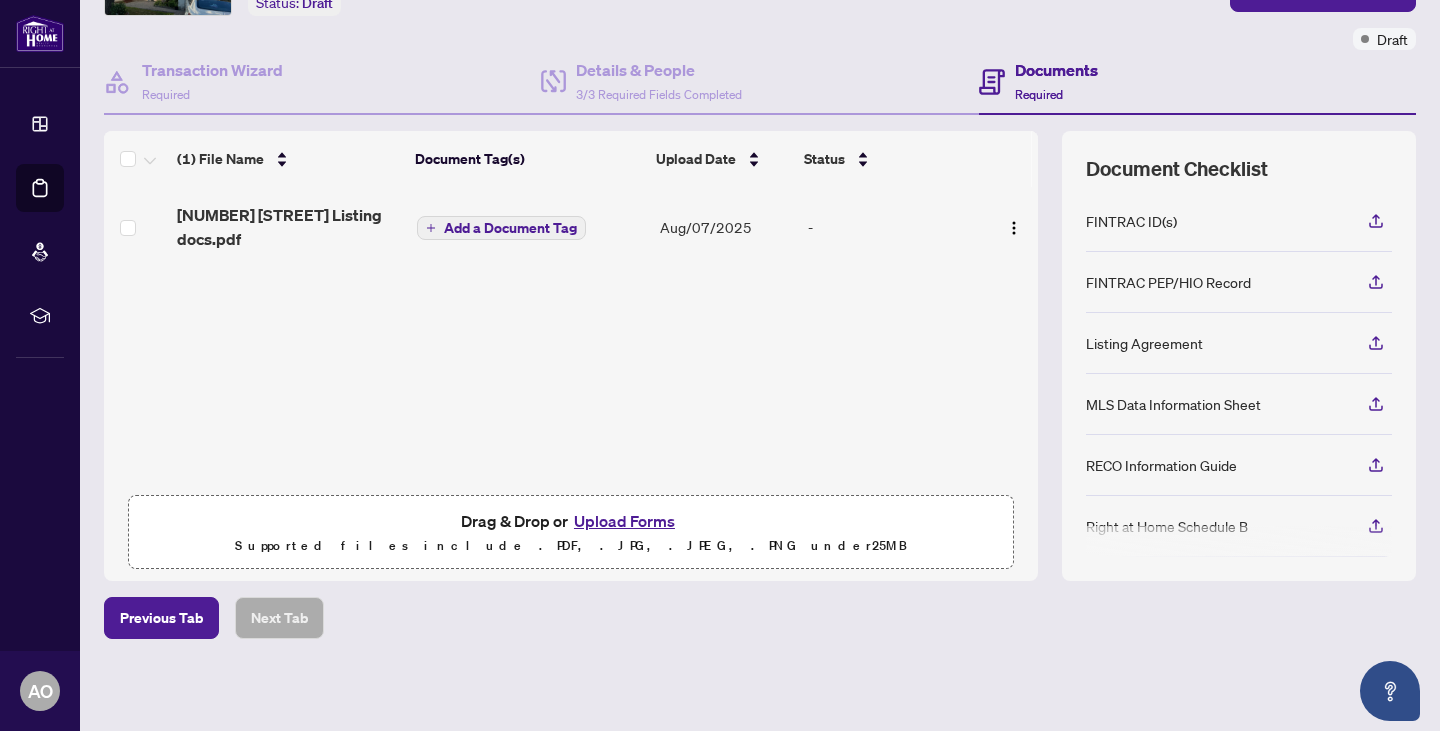 scroll, scrollTop: 0, scrollLeft: 0, axis: both 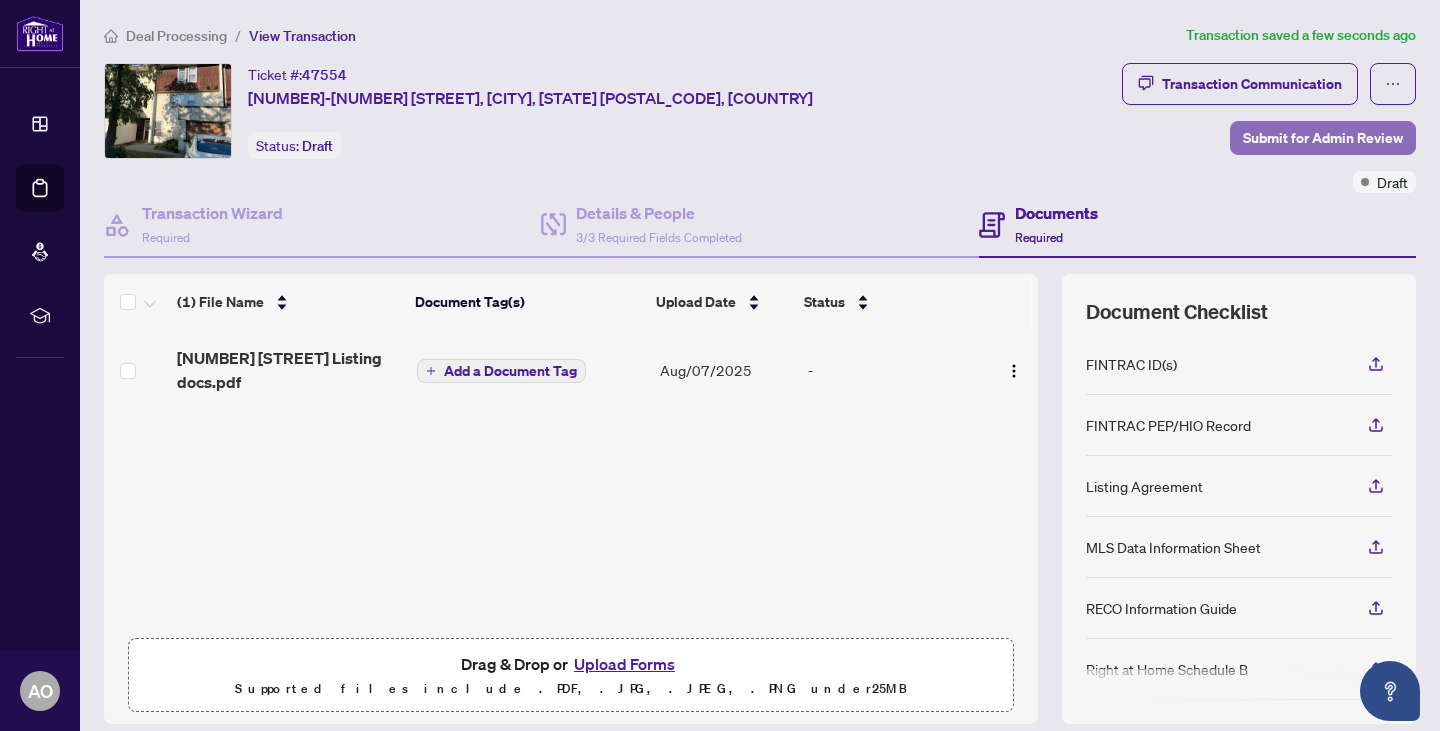 click on "Submit for Admin Review" at bounding box center [1323, 138] 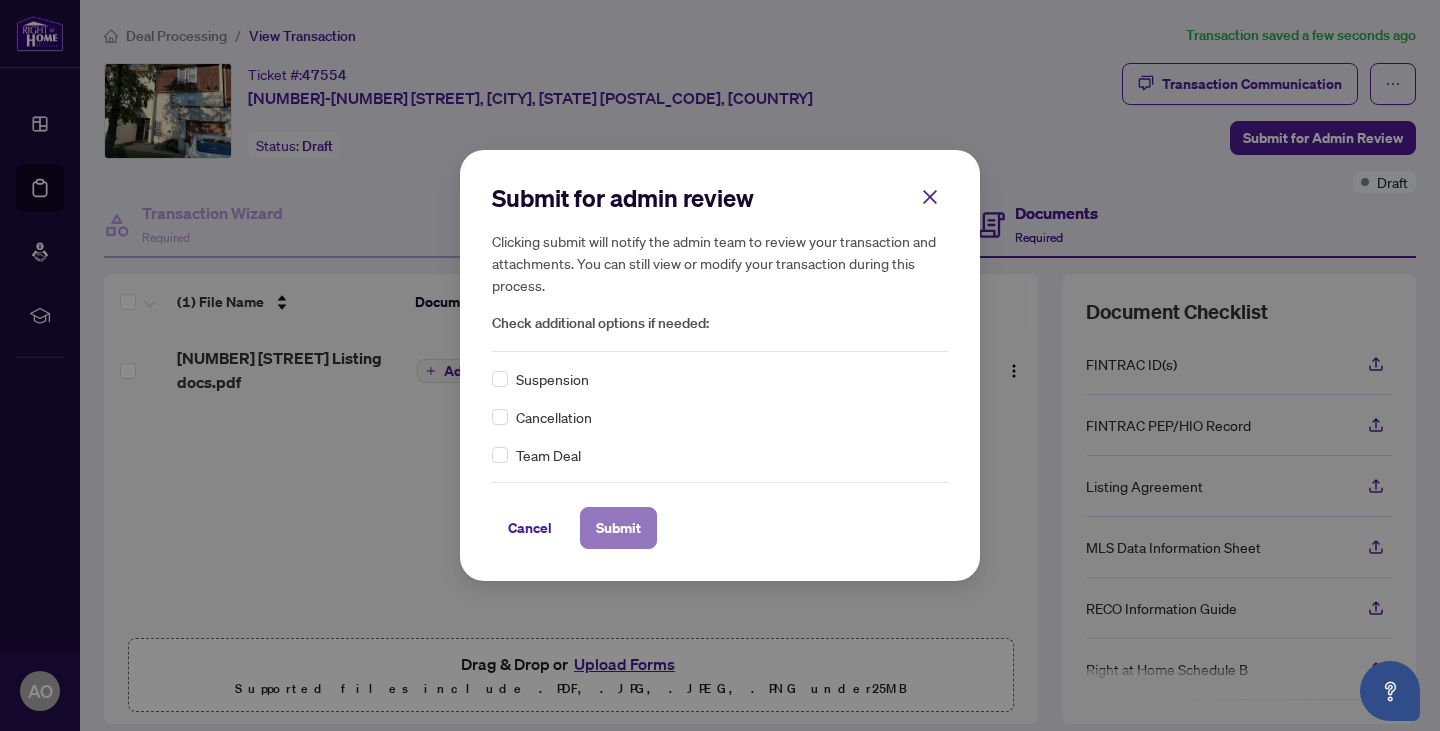 click on "Submit" at bounding box center [618, 528] 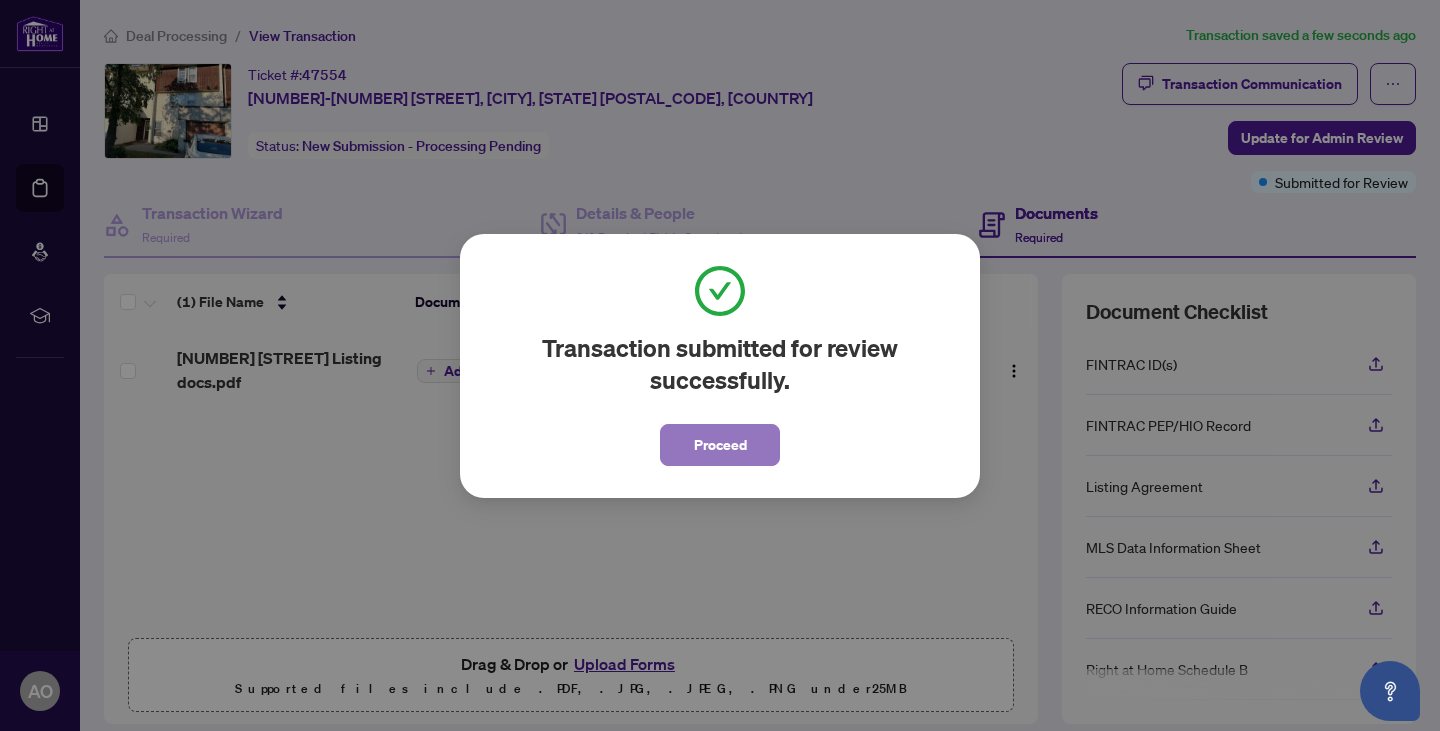 click on "Proceed" at bounding box center (720, 445) 